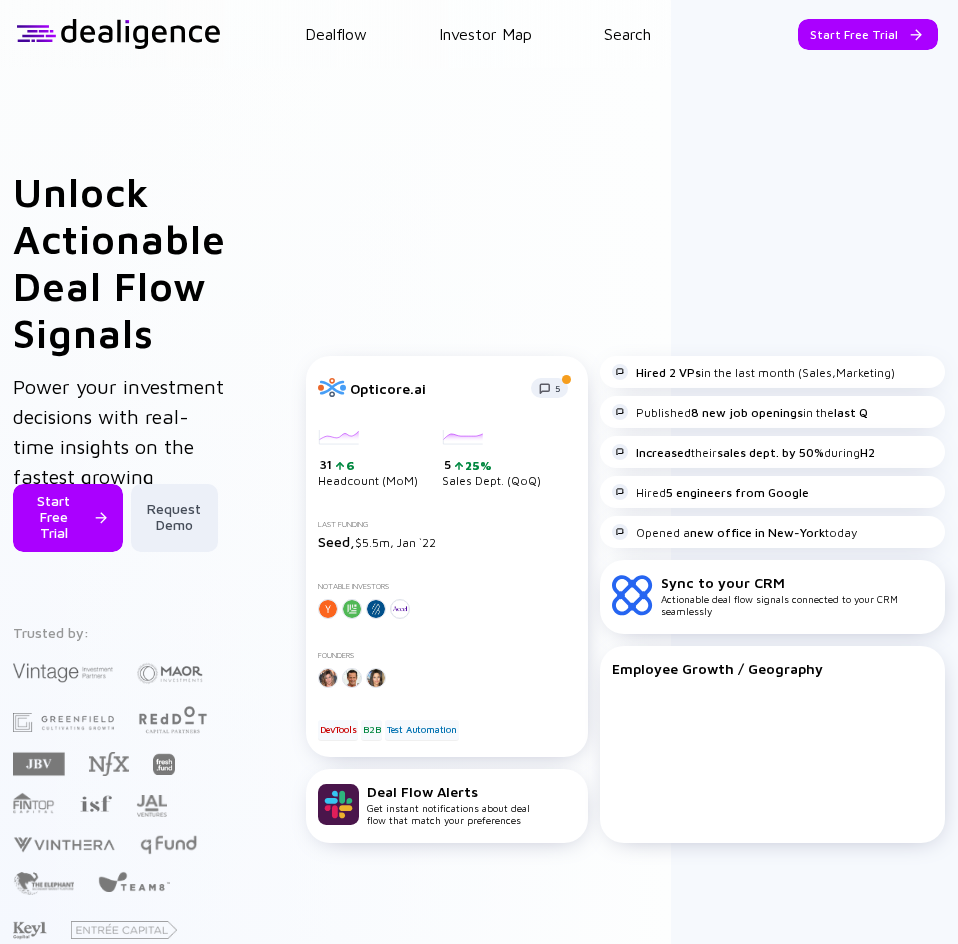 scroll, scrollTop: 0, scrollLeft: 0, axis: both 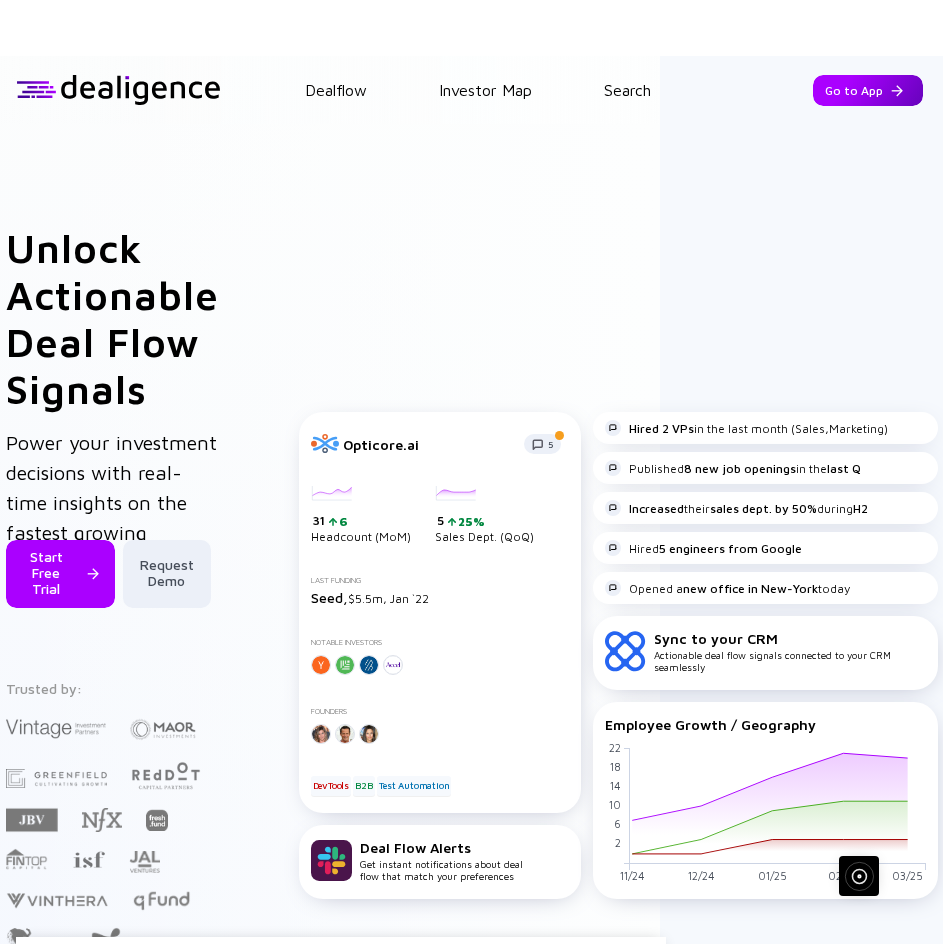click on "Go to App" at bounding box center (868, 90) 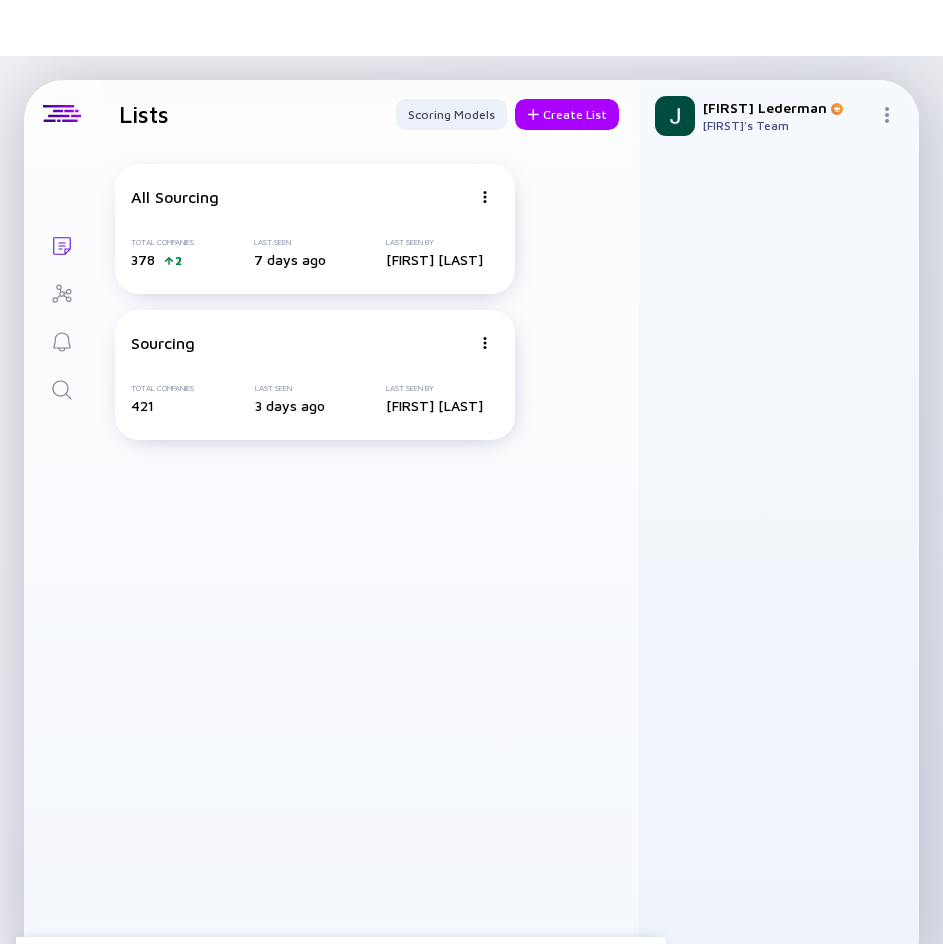 click 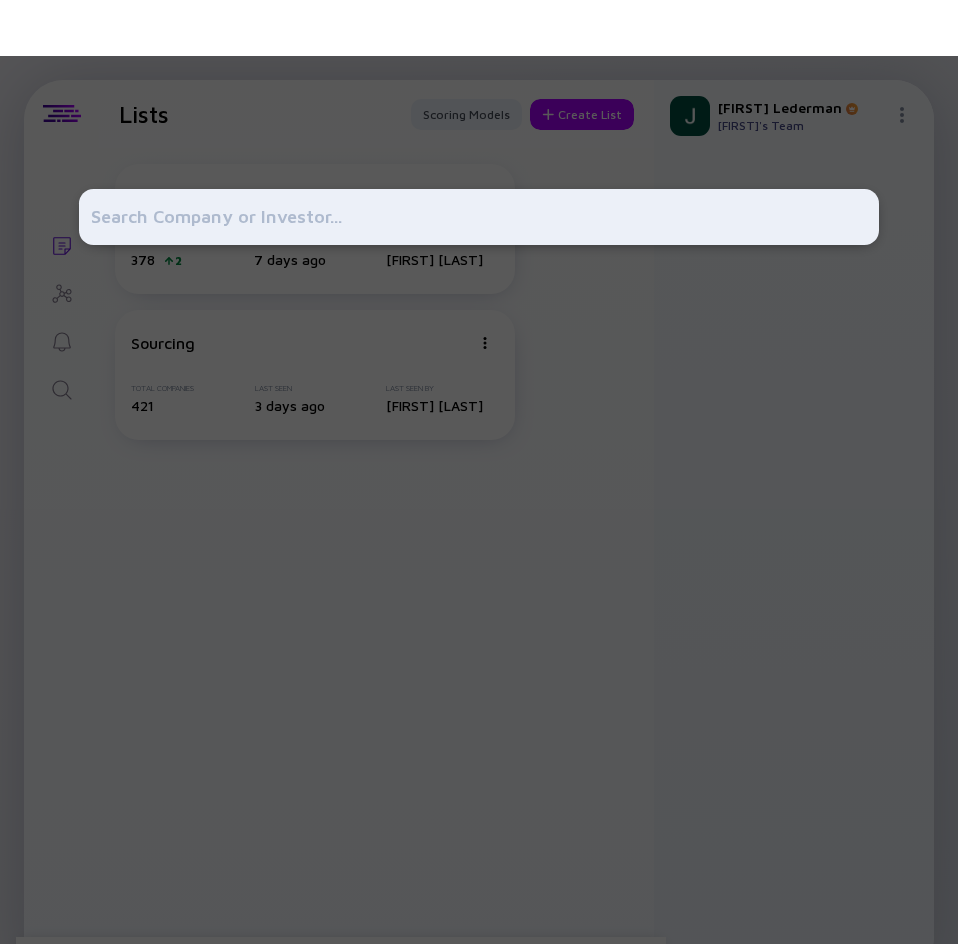 scroll, scrollTop: 0, scrollLeft: 0, axis: both 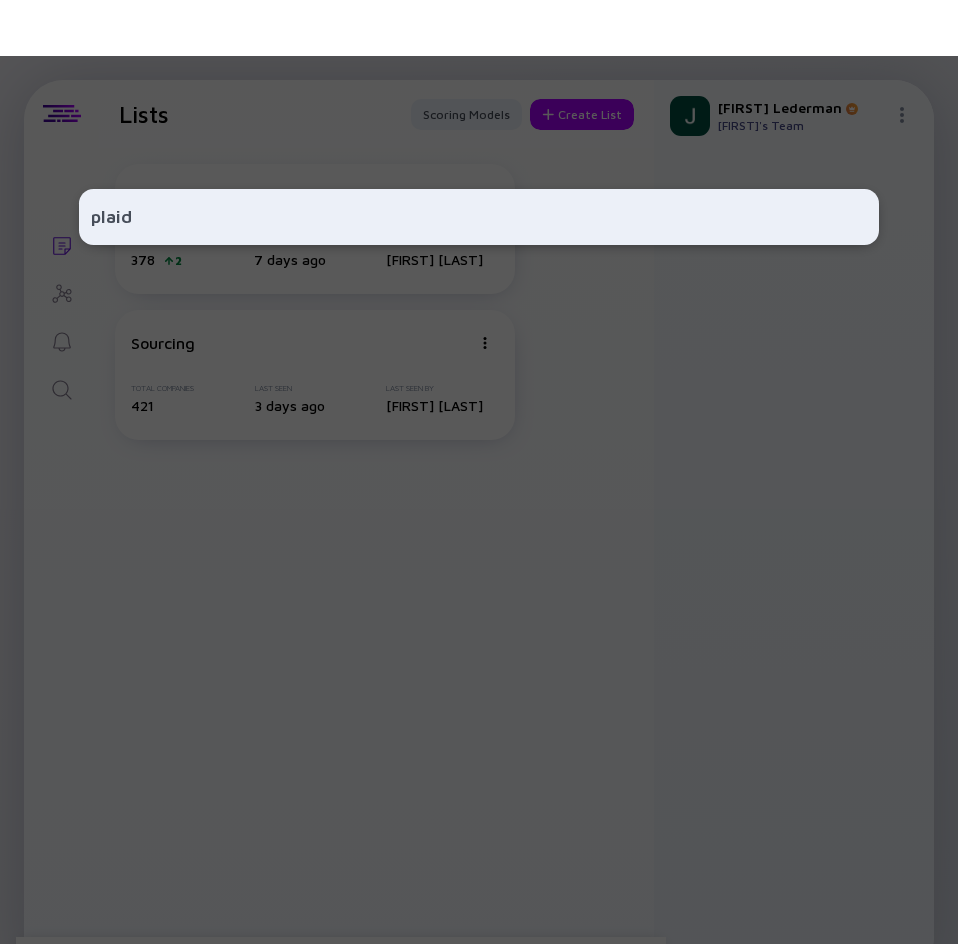 type on "plaid" 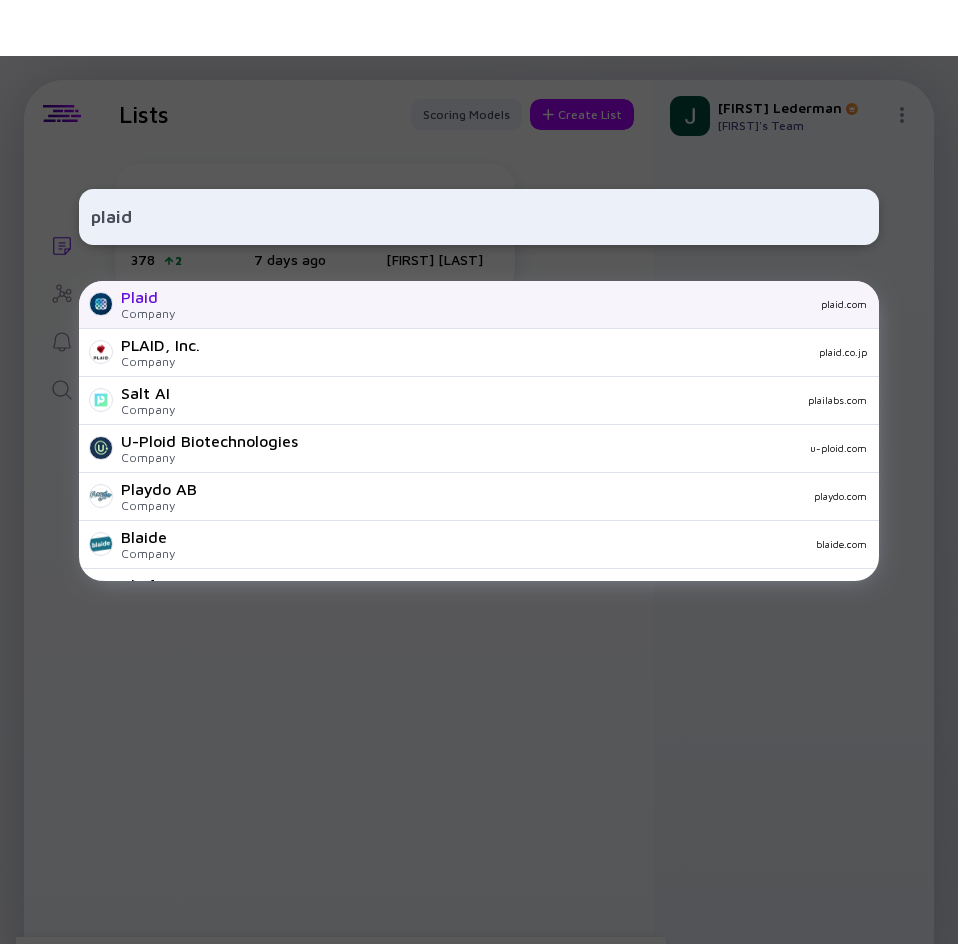 click on "plaid.com" at bounding box center [529, 304] 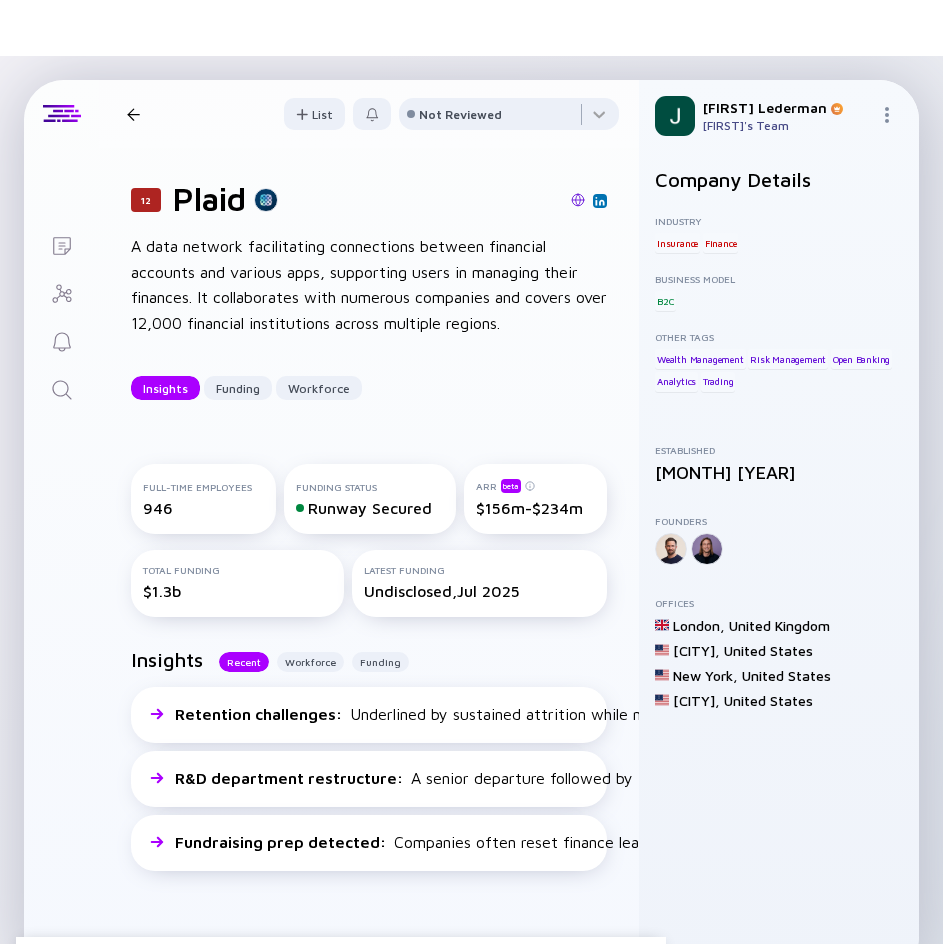 click on "Lists 12 Plaid Insights Funding Workforce List Not Reviewed 12 Plaid A data network facilitating connections between financial accounts and various apps, supporting users in managing their finances. It collaborates with numerous companies and covers over 12,000 financial institutions across multiple regions. Insights Funding Workforce Full-time Employees 946 Funding Status Runway Secured ARR beta $156m-$234m Total Funding $1.3b Latest Funding Undisclosed,
Jul 2025 Insights Recent Workforce Funding Retention challenges :   Underlined by sustained attrition while maintaining total headcount. Q3/24 R&D department restructure :   A senior departure followed by team departures signals restructuring. Q2/24 Fundraising prep detected :   Companies often reset finance leadership before pursuing investment. Q4/23 Funding Undisclosed   Jul 2025   $ N/A Secondary Sale   Apr 2025   $ N/A Fidelity Contrafund New Enterprise Associates Ribbit Capital Undisclosed   Apr 2025   $575m BlackRock Fidelity Contrafund" at bounding box center (471, 528) 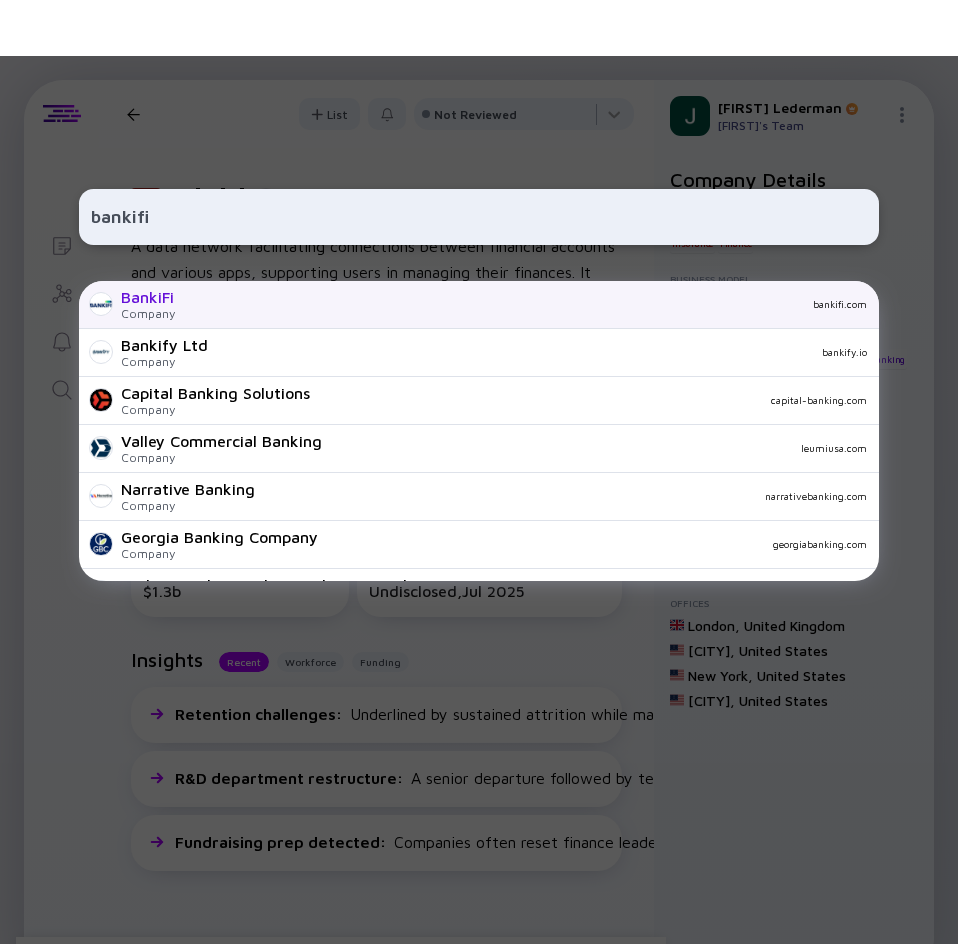 type on "bankifi" 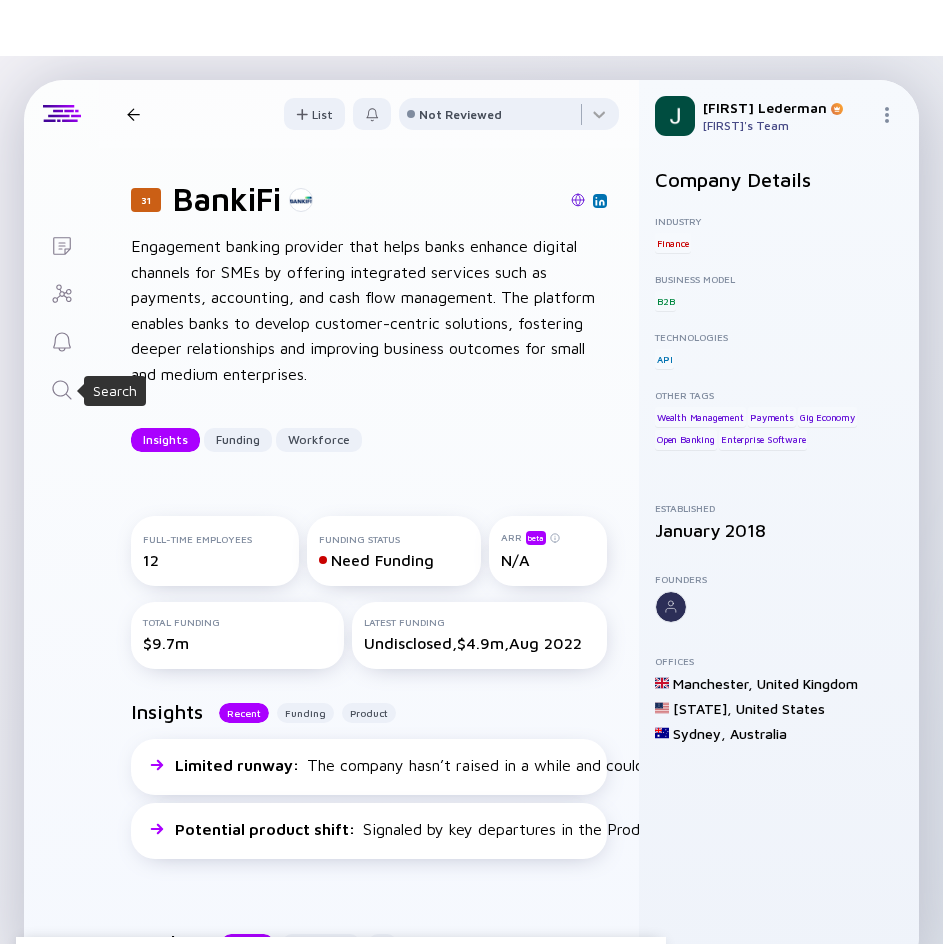 click 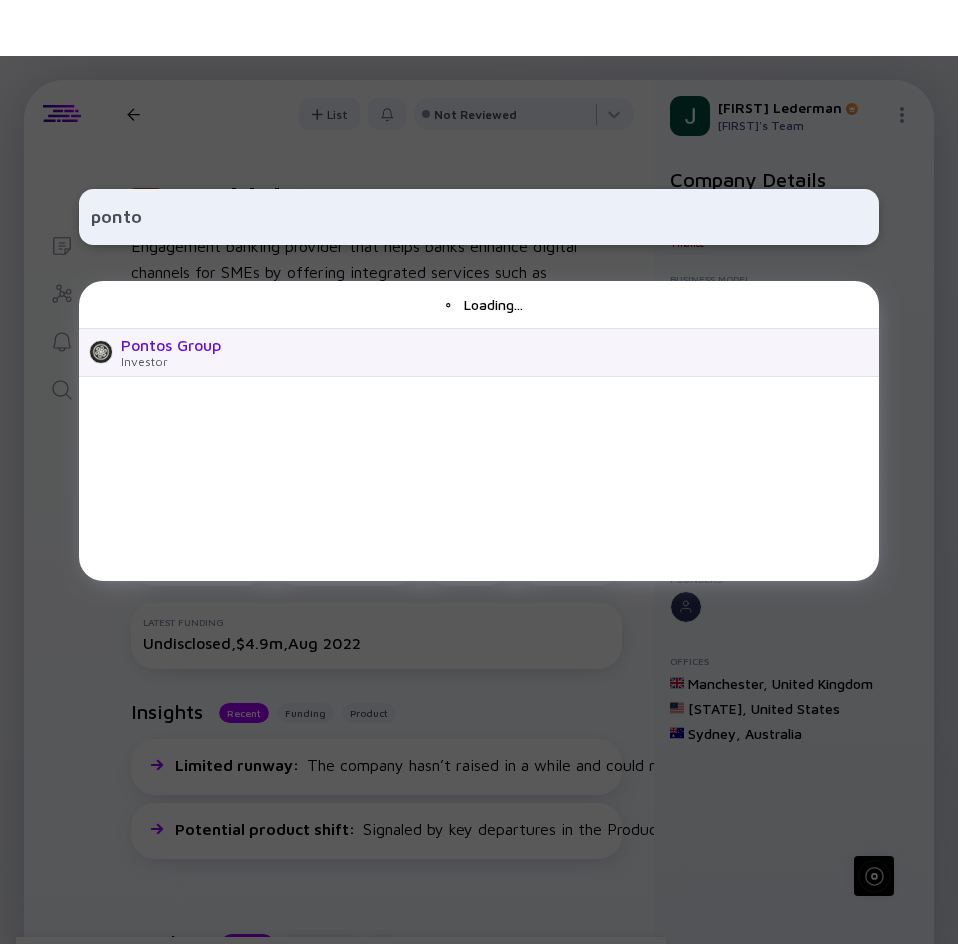 type on "ponto" 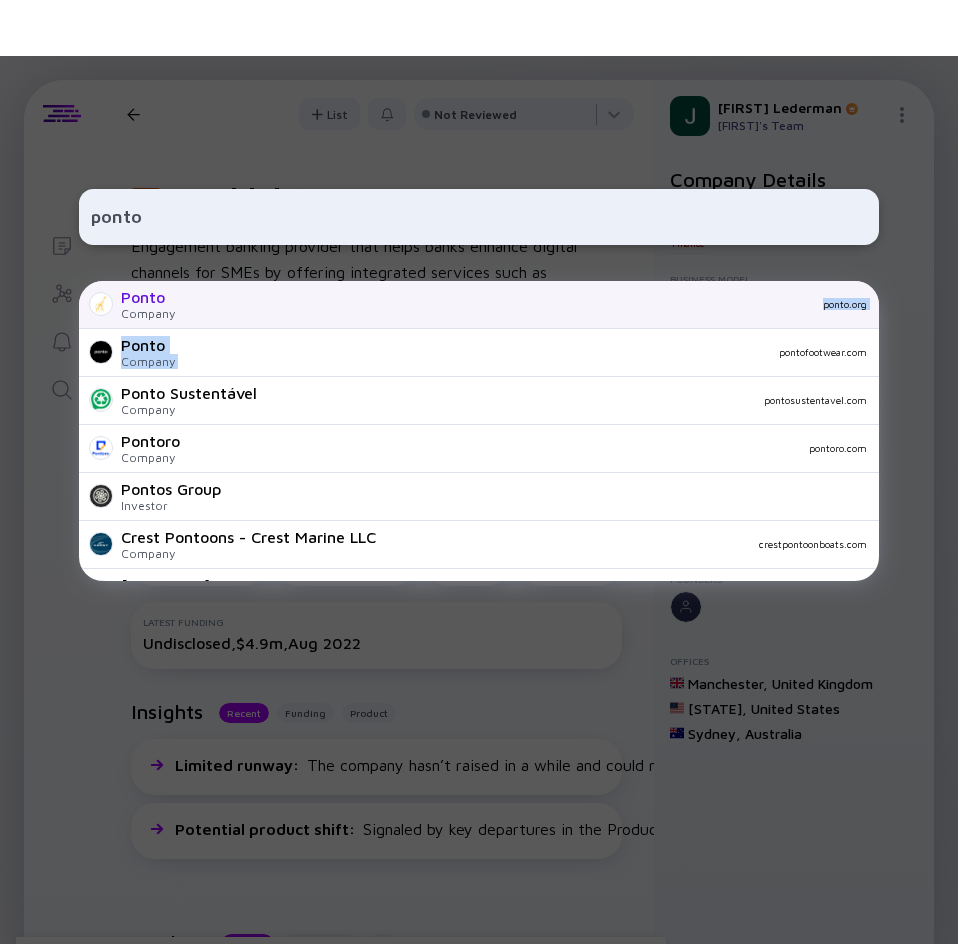 click on "Ponto Company ponto.org Ponto Company pontofootwear.com Ponto Sustentável Company pontosustentavel.com Pontoro Company pontoro.com Pontos Group Investor Crest Pontoons - Crest Marine LLC Company crestpontoonboats.com VR Gente Company pontomais.com.br Fonto Company fonto.com.au Kai Pono Solutions Company kaiponosolutions.com Pongo.io Company pongo.io Ponta Company ponta.co Pontem Network Company pontem.network Kisab Kontor Company bastkuststad.se Pontis Company pontis.com NonTox Company nontox.au IMAGINE, Ecole des Ponts ParisTech Company imagine-lab.enpc.fr Pont9 Company pont9.fr Pontue Company pontue.com.br Bonton Connect Company bonton.app Poptop.uk.com - Events Marketplace Company poptop.fm Pronto Technology Limited Company pronto.co.uk Request Collection of ' ponto '" at bounding box center [479, 431] 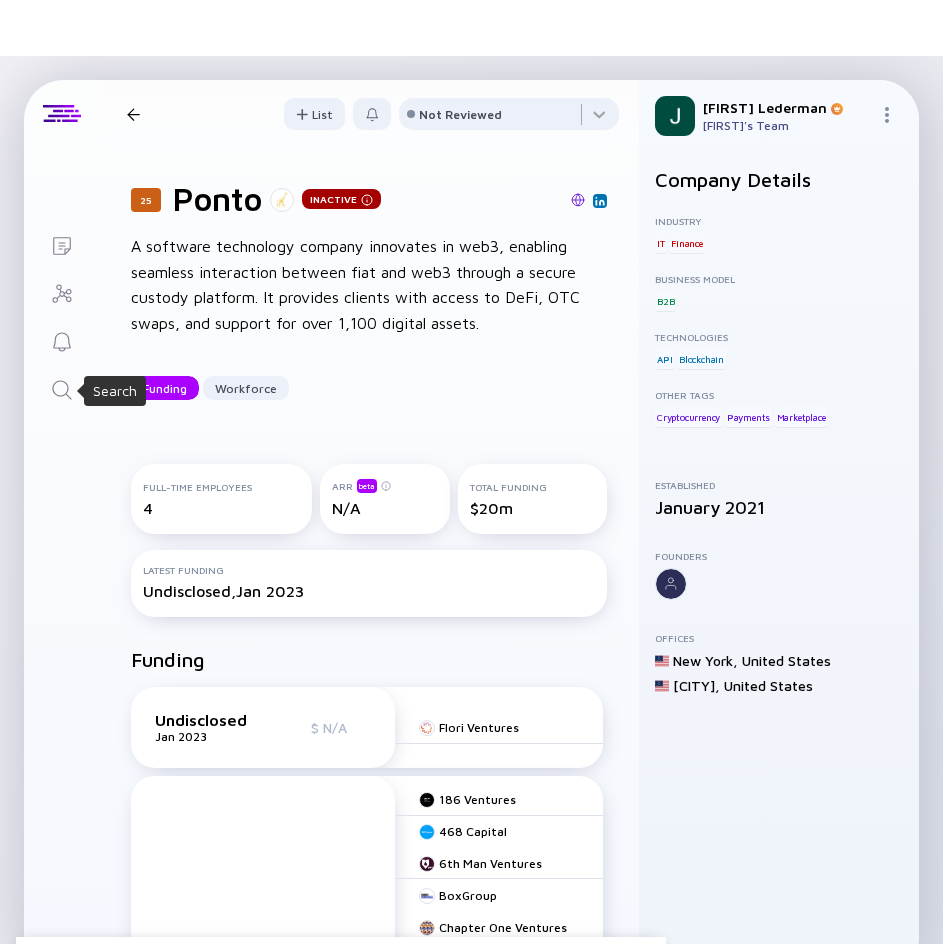 click 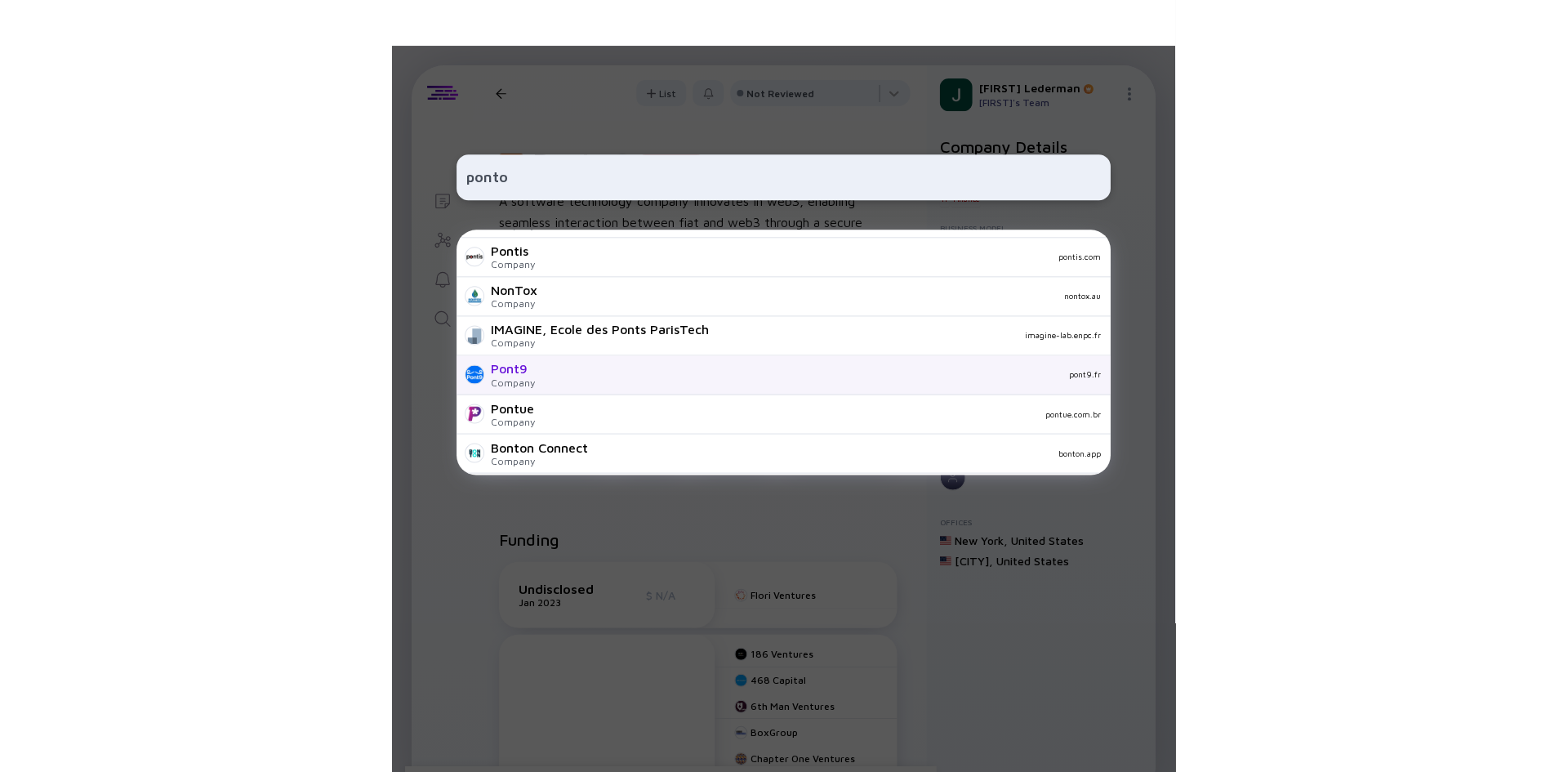 scroll, scrollTop: 614, scrollLeft: 0, axis: vertical 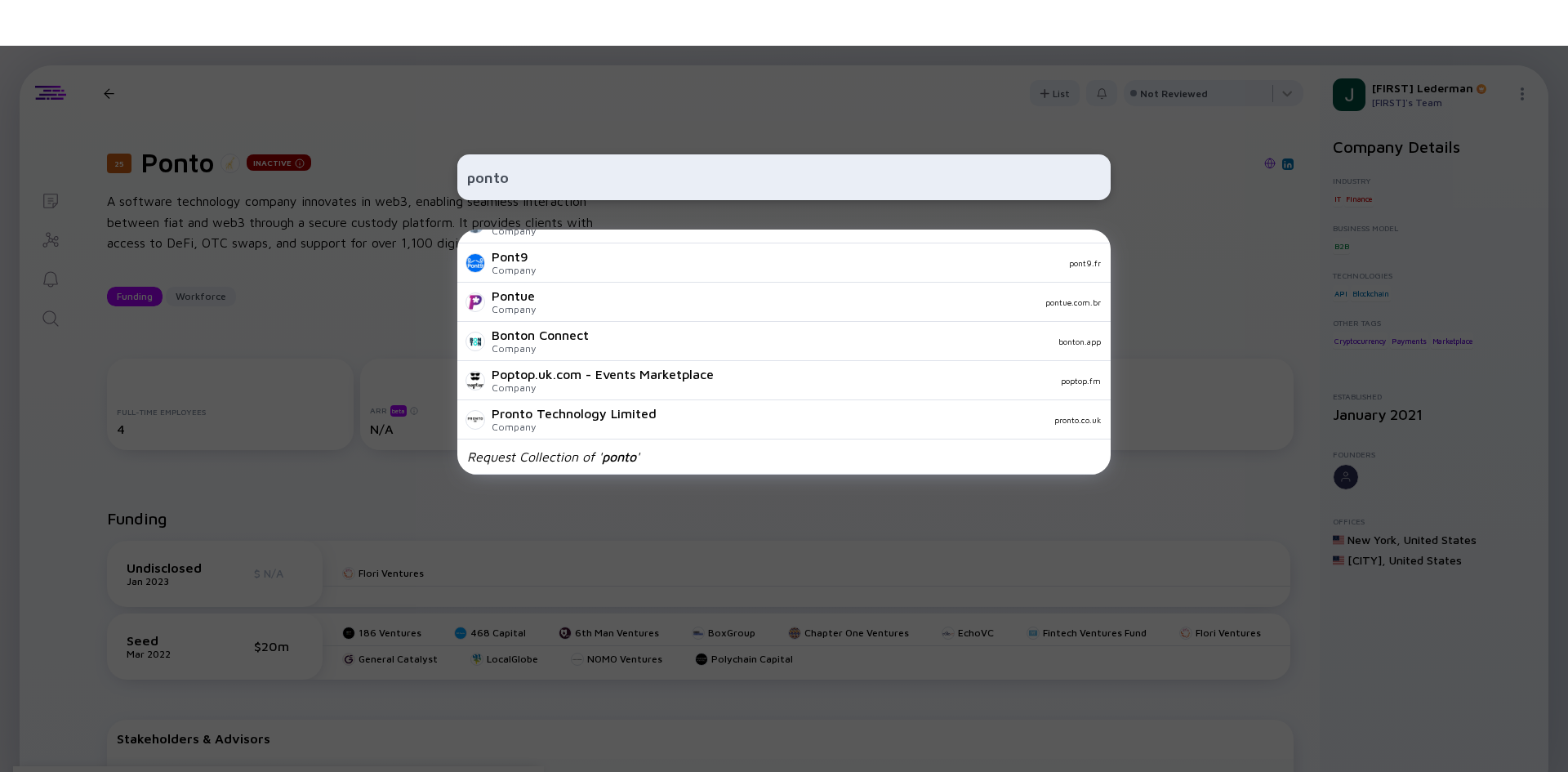 click on "ponto" at bounding box center (784, 177) 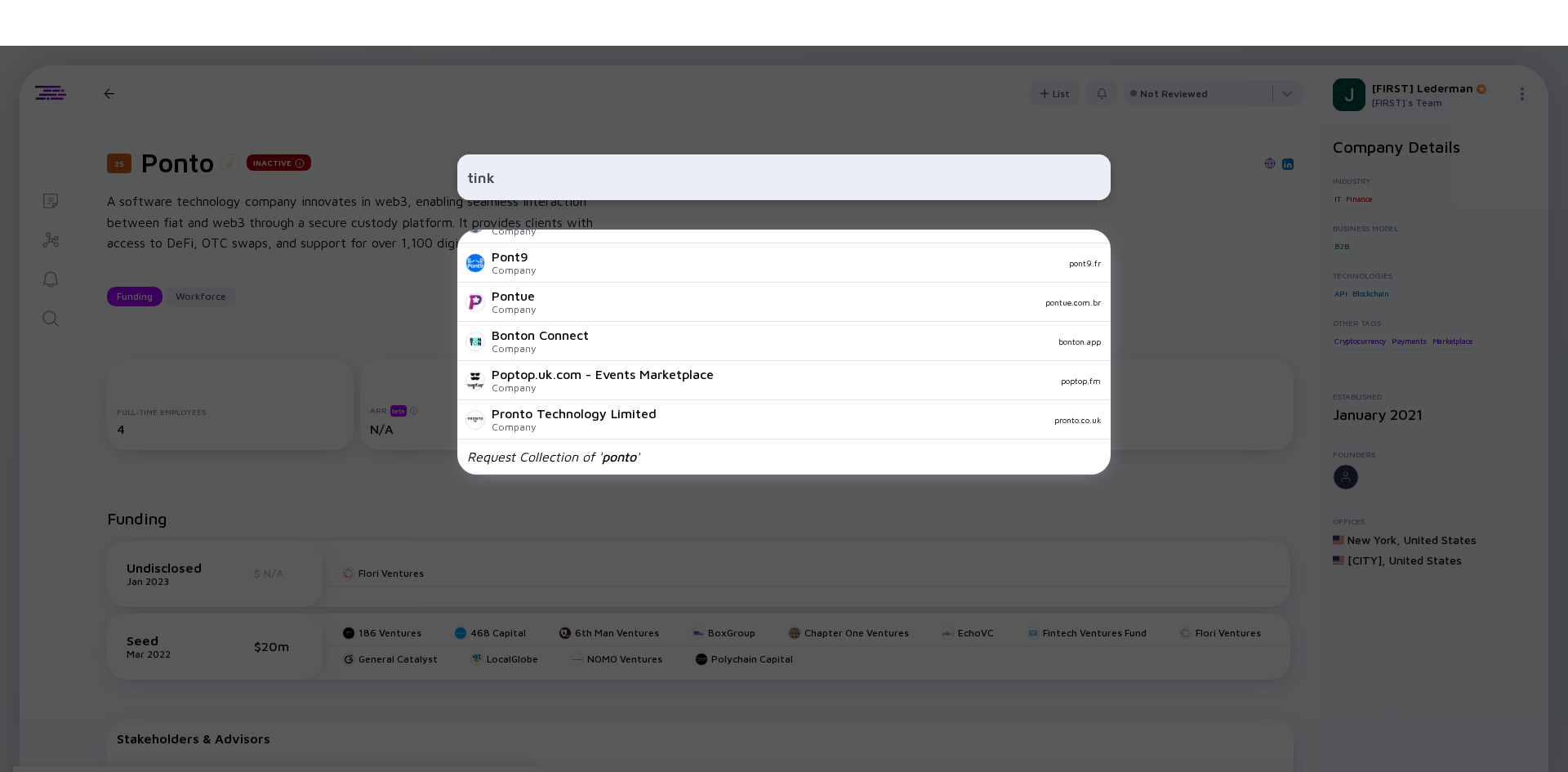 scroll, scrollTop: 0, scrollLeft: 0, axis: both 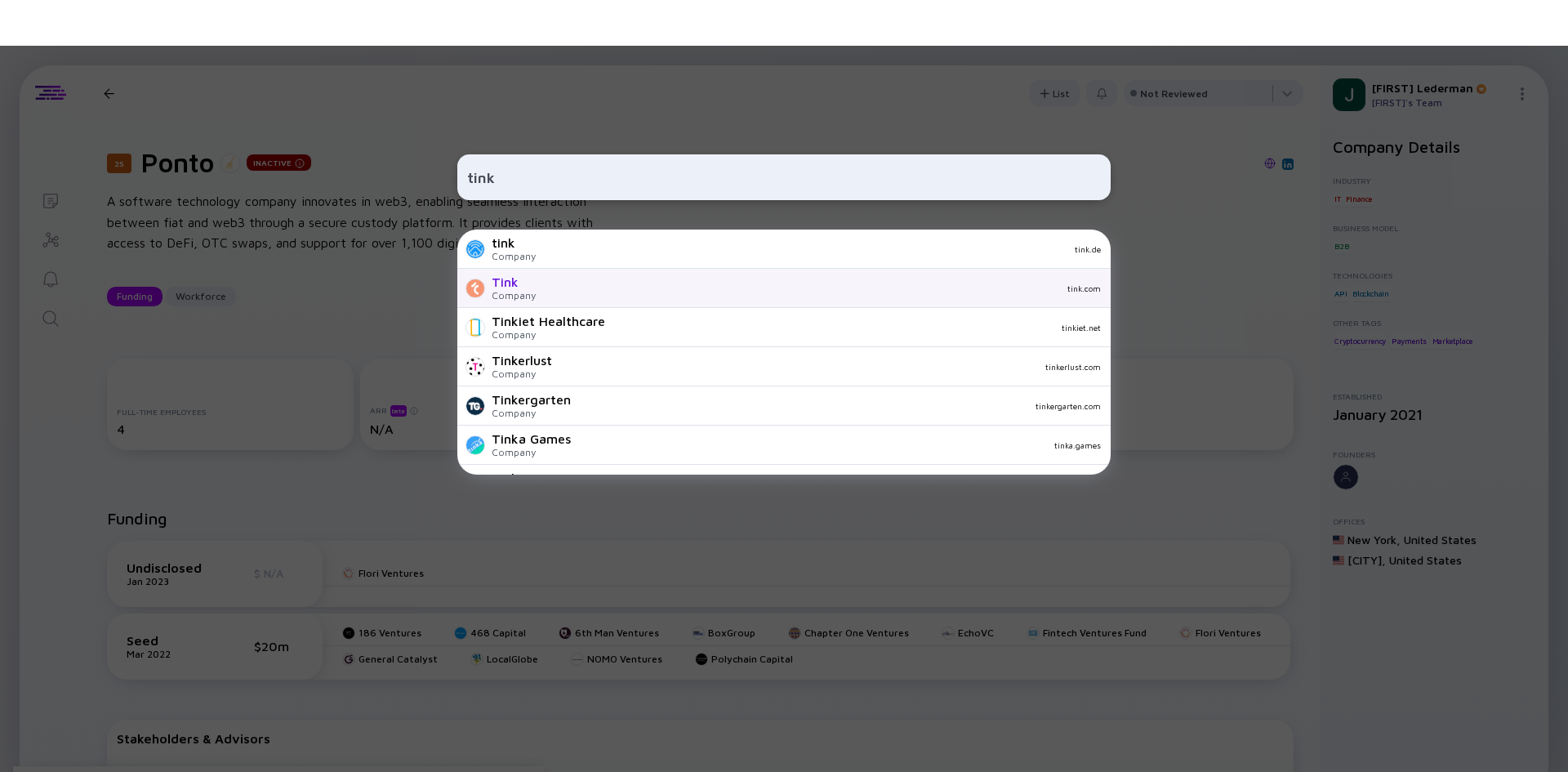 type on "tink" 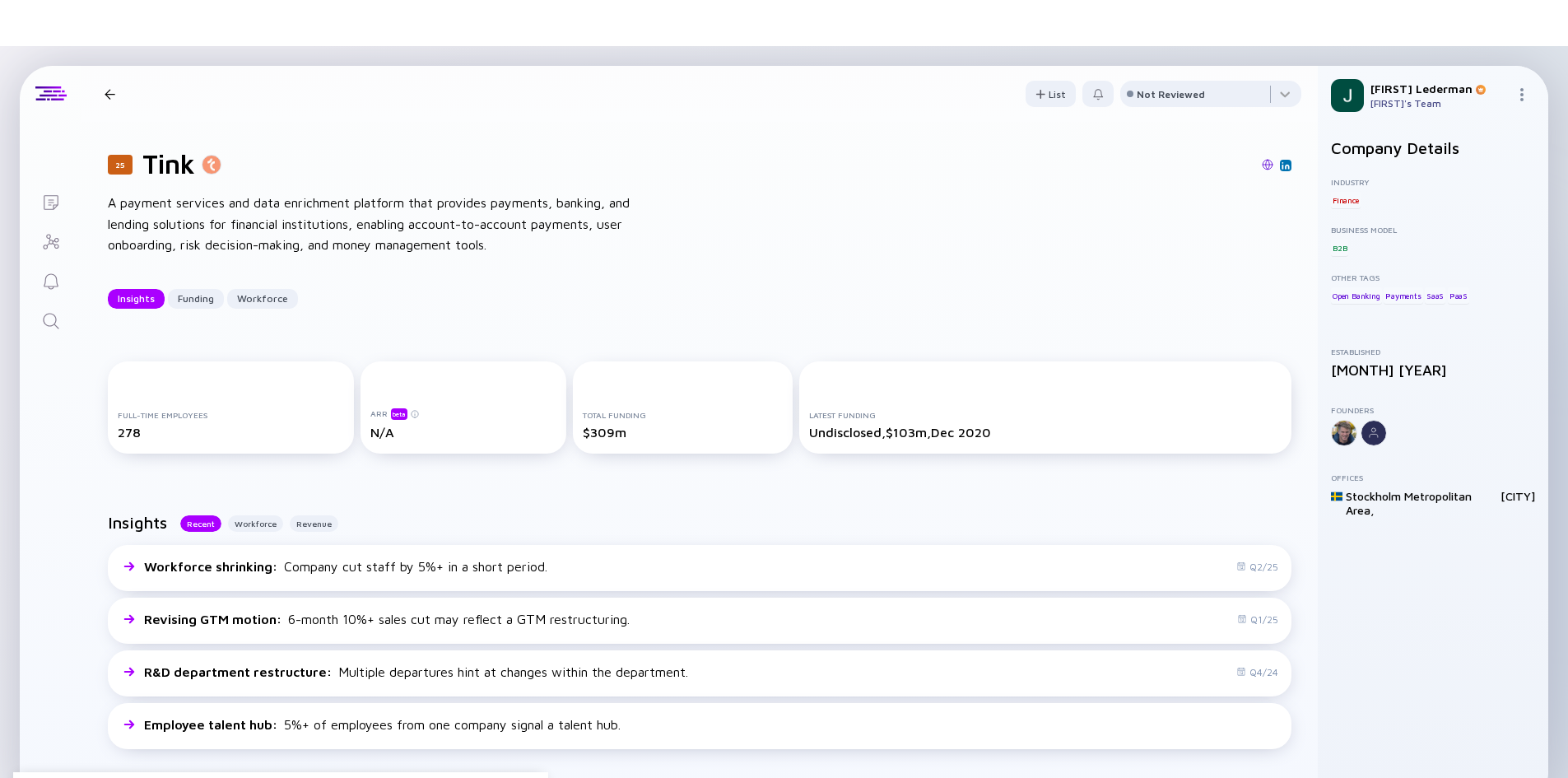 click at bounding box center [50, 319] 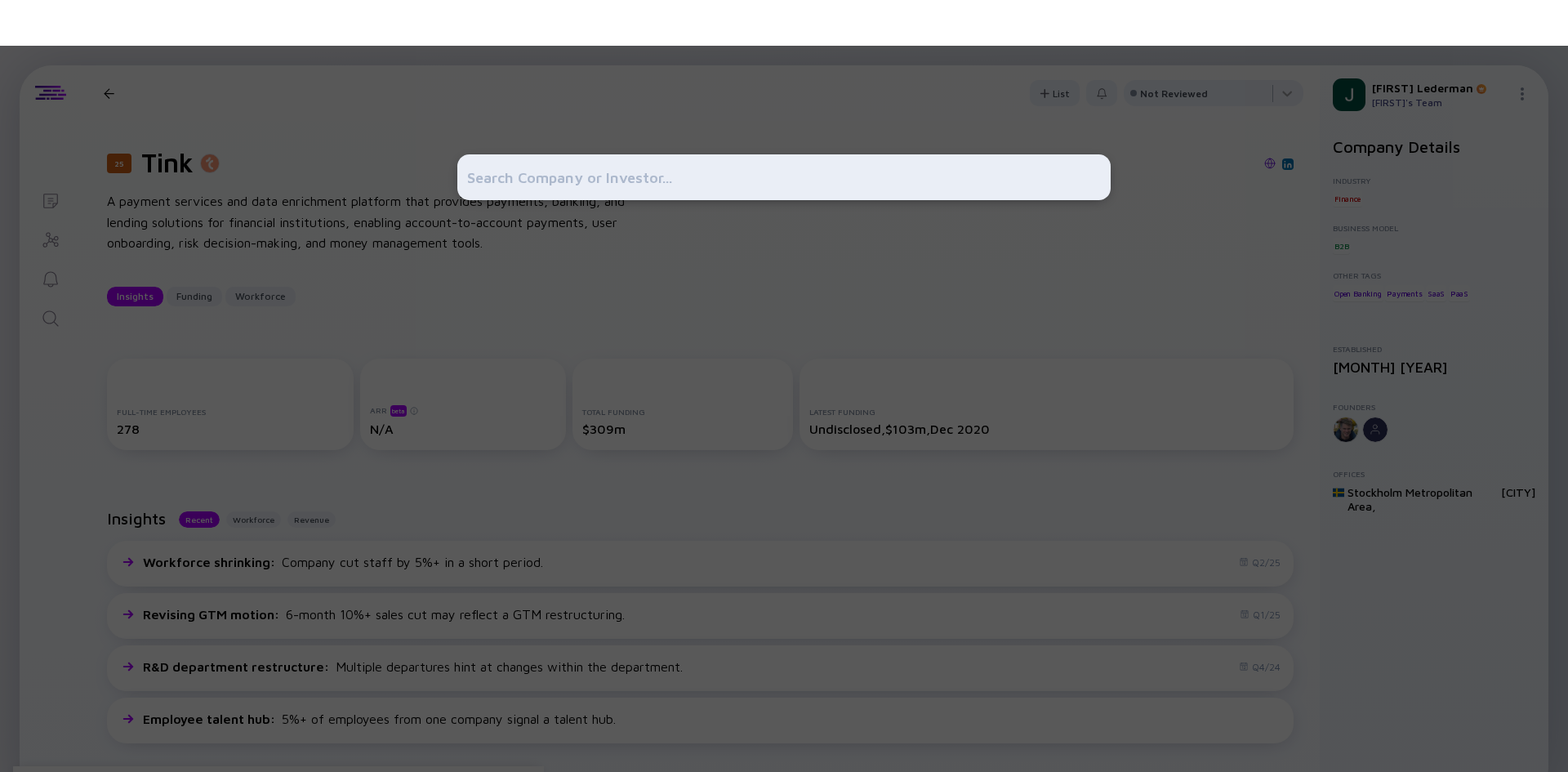 click at bounding box center [784, 177] 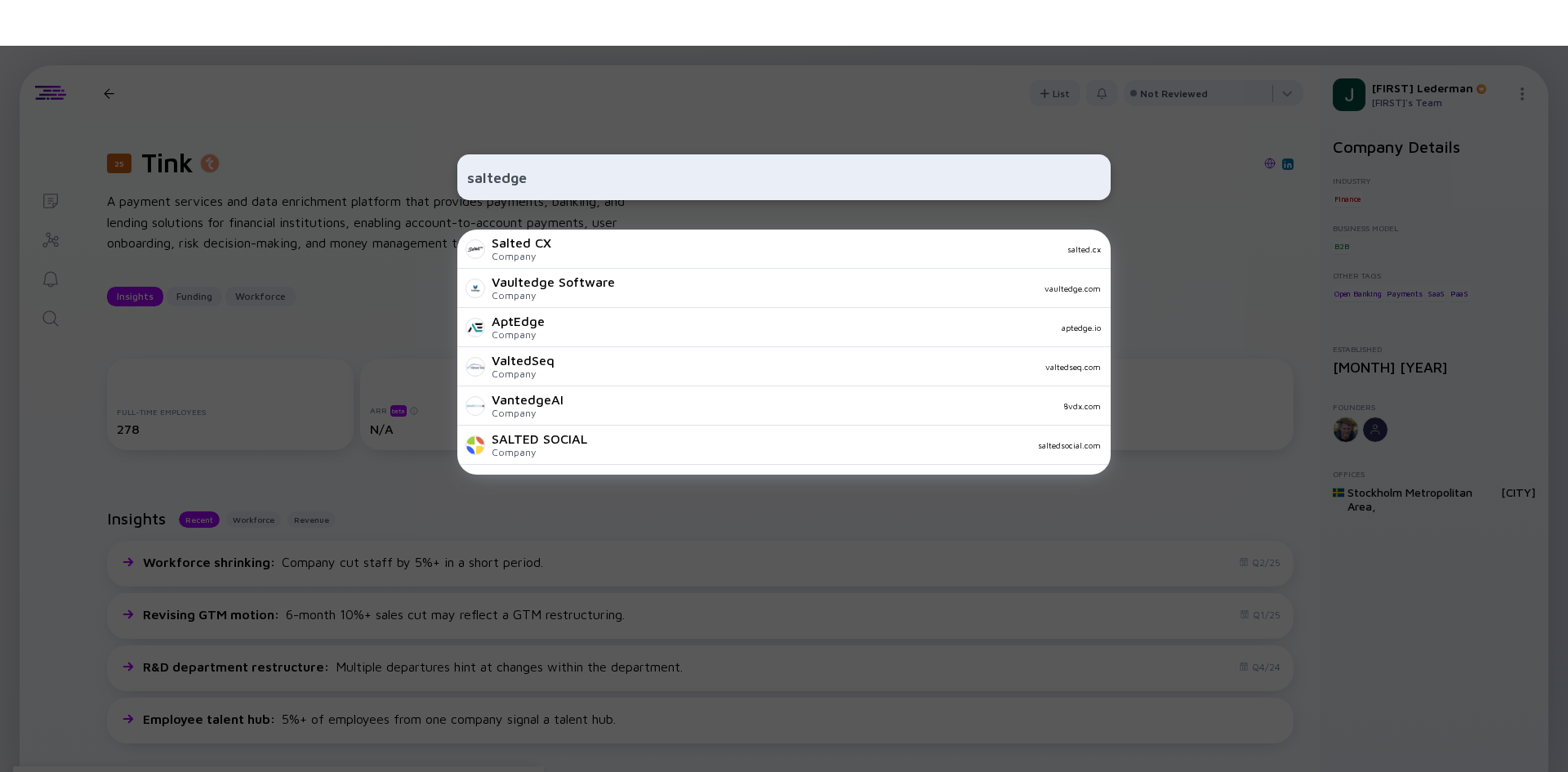 click on "saltedge" at bounding box center [784, 177] 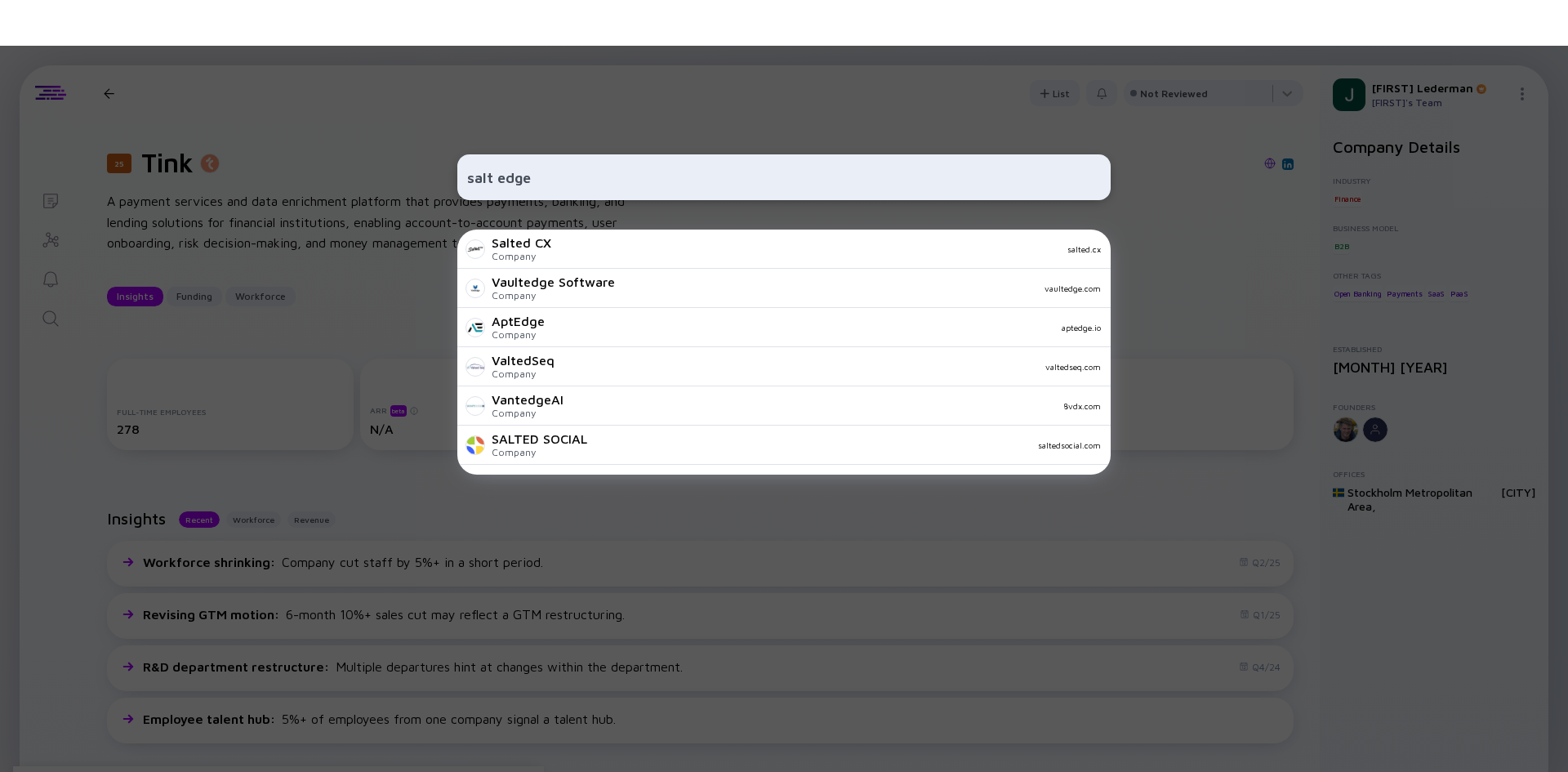 type on "salt edge" 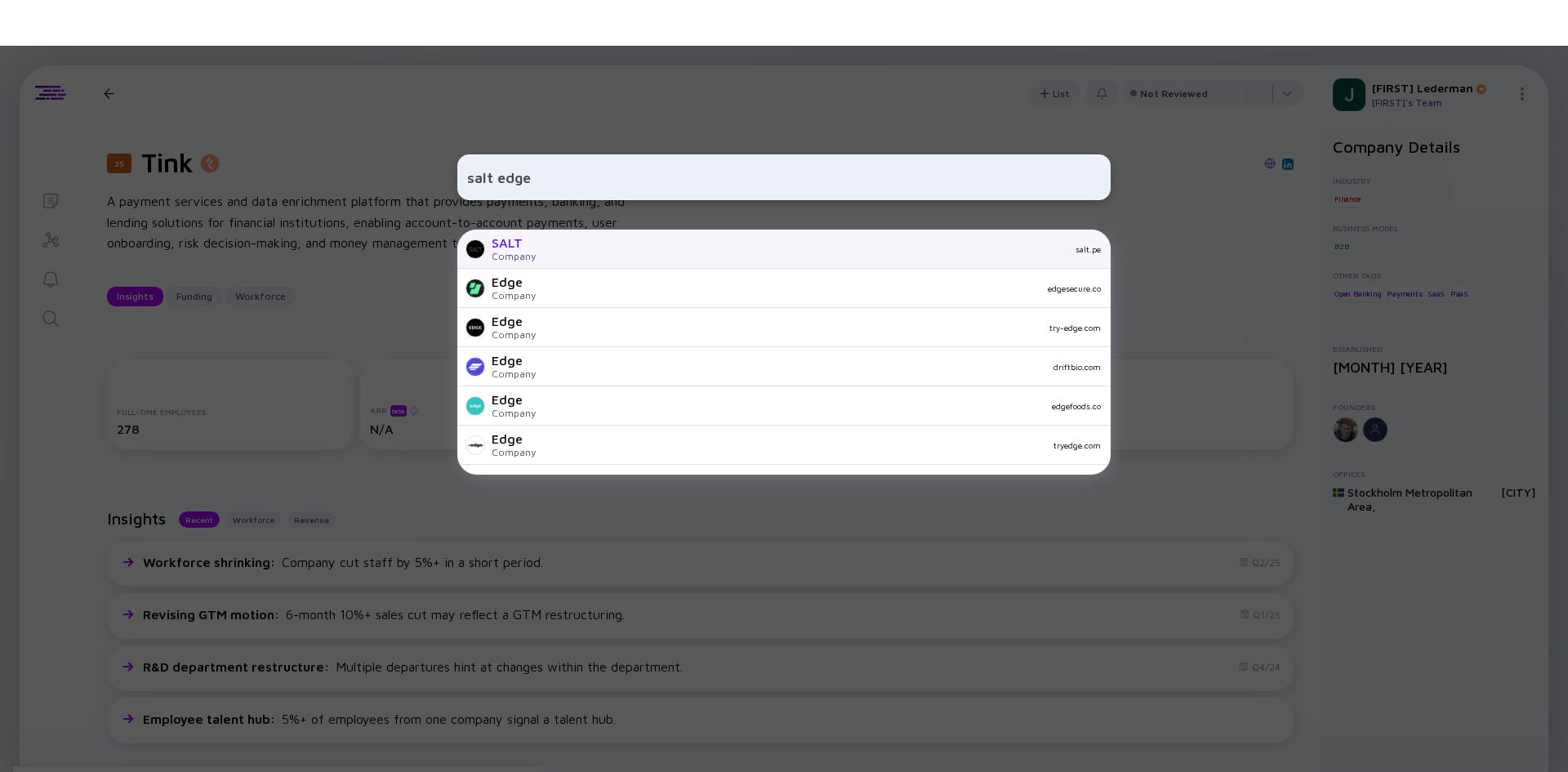 click on "SALT Company salt.pe" at bounding box center (784, 249) 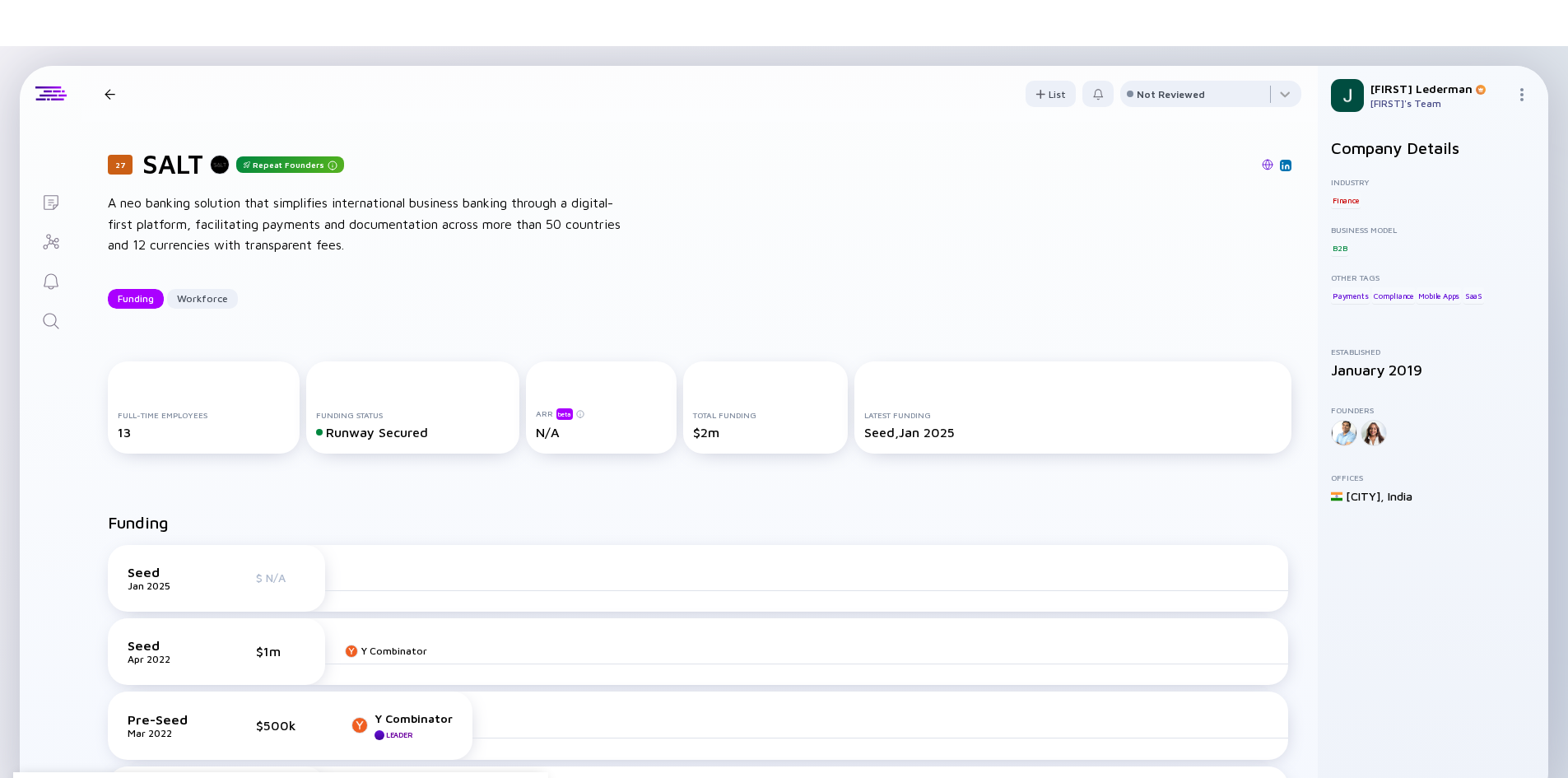 click on "27 SALT Repeat Founders A neo banking solution that simplifies international business banking through a digital-first platform, facilitating payments and documentation across more than 50 countries and 12 currencies with transparent fees. Funding Workforce" at bounding box center [700, 228] 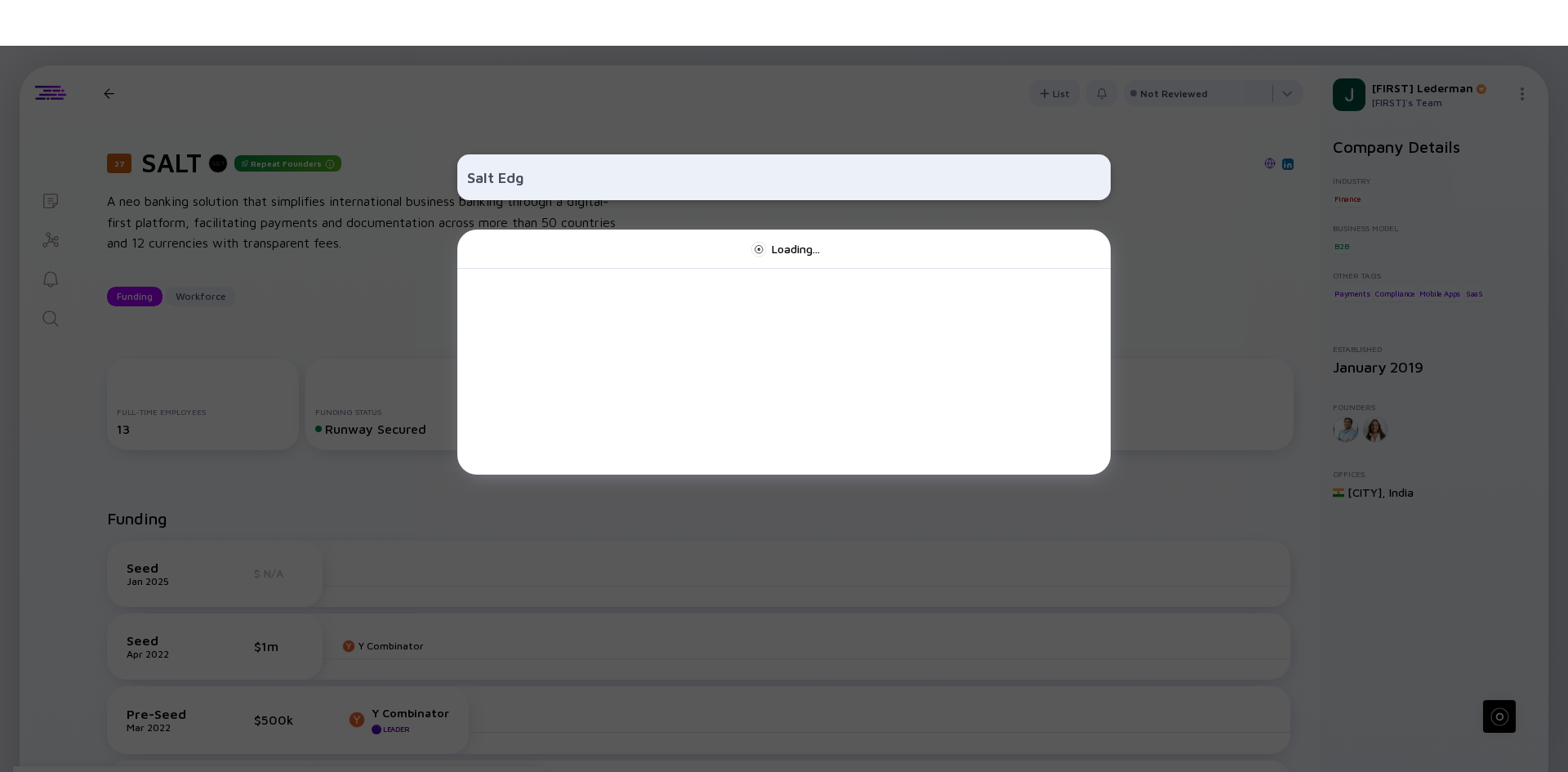 type on "Salt Edge" 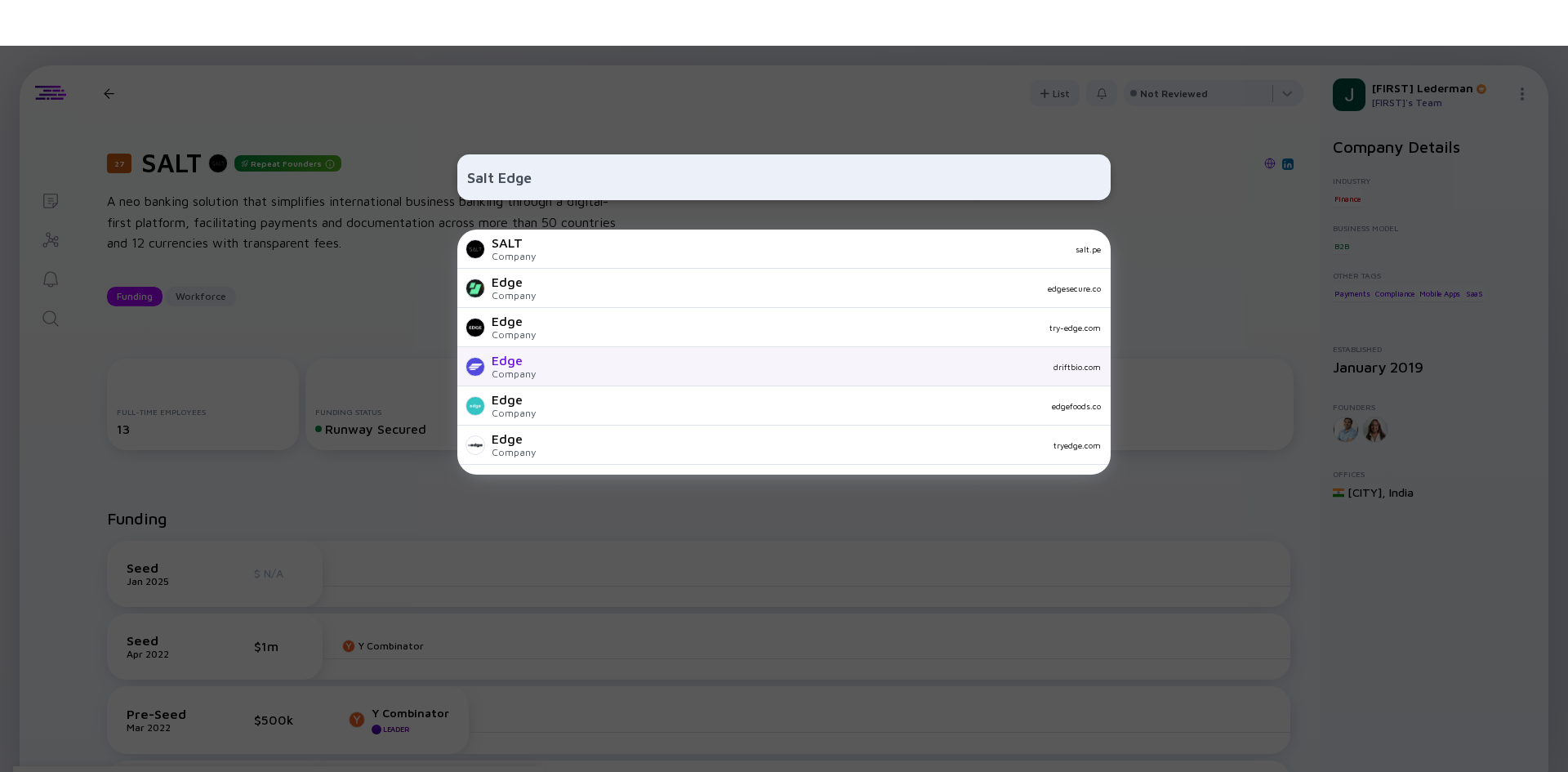 click on "Edge Company driftbio.com" at bounding box center (784, 367) 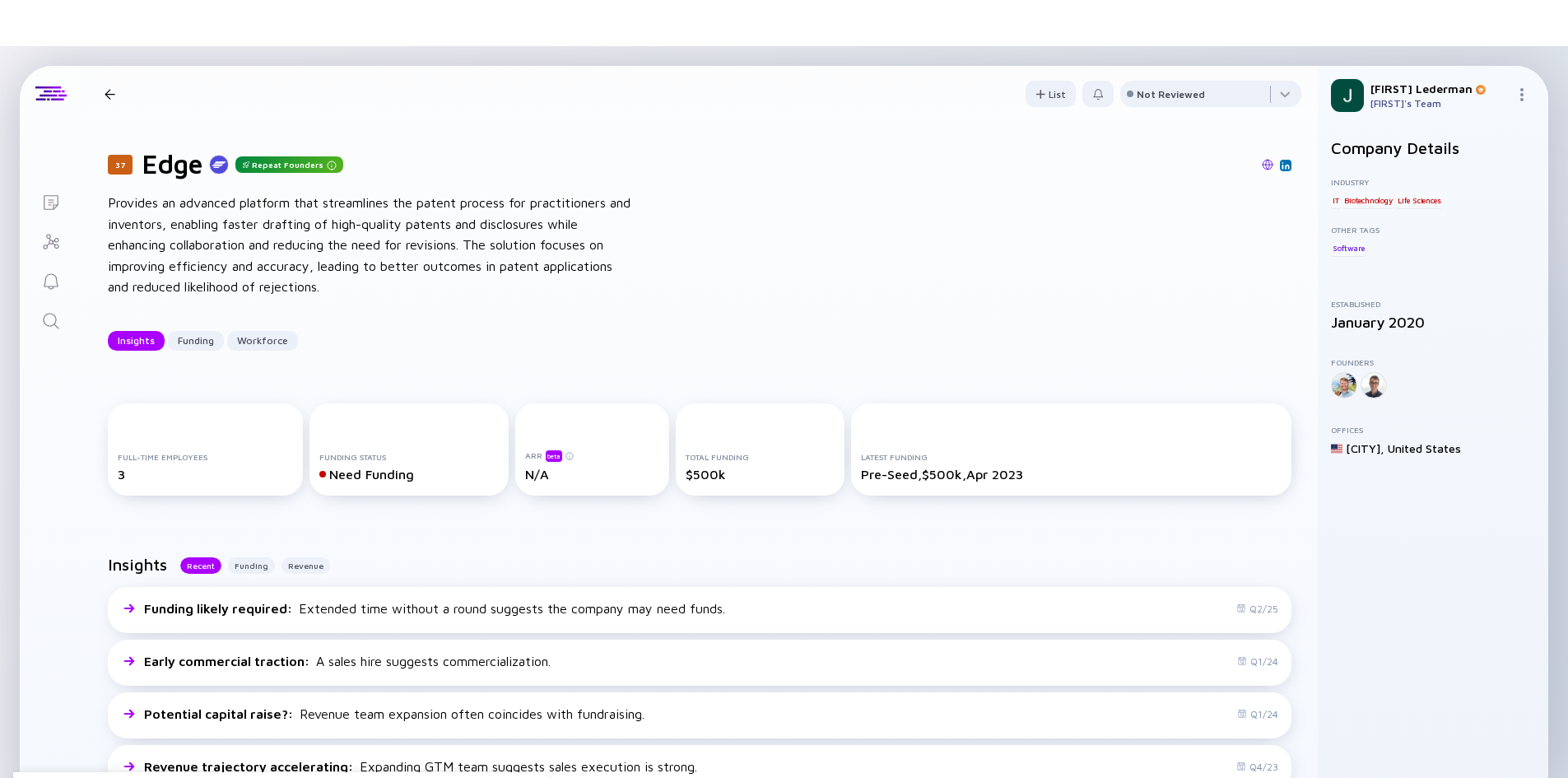 click at bounding box center (50, 319) 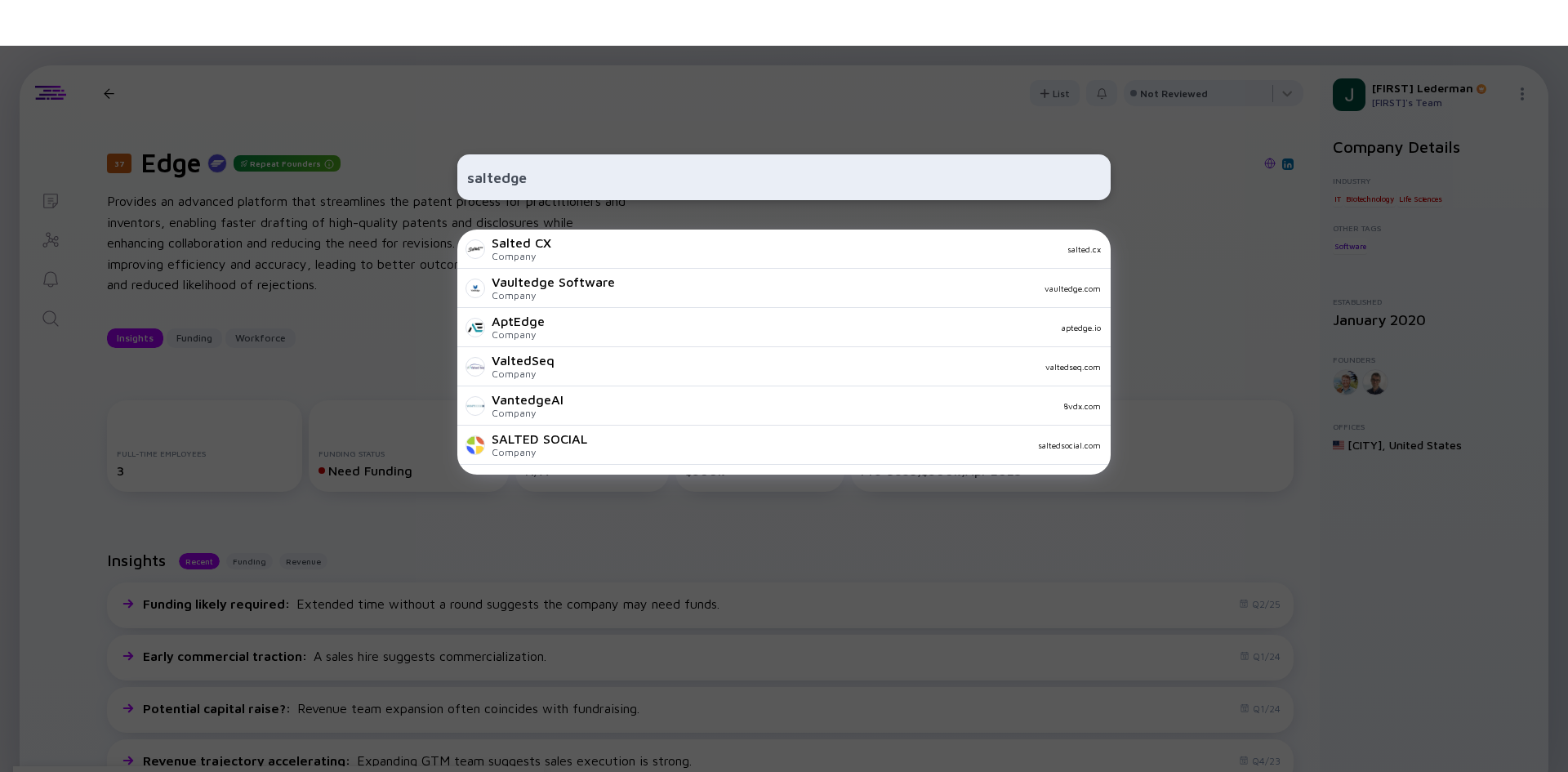 click on "saltedge" at bounding box center (784, 177) 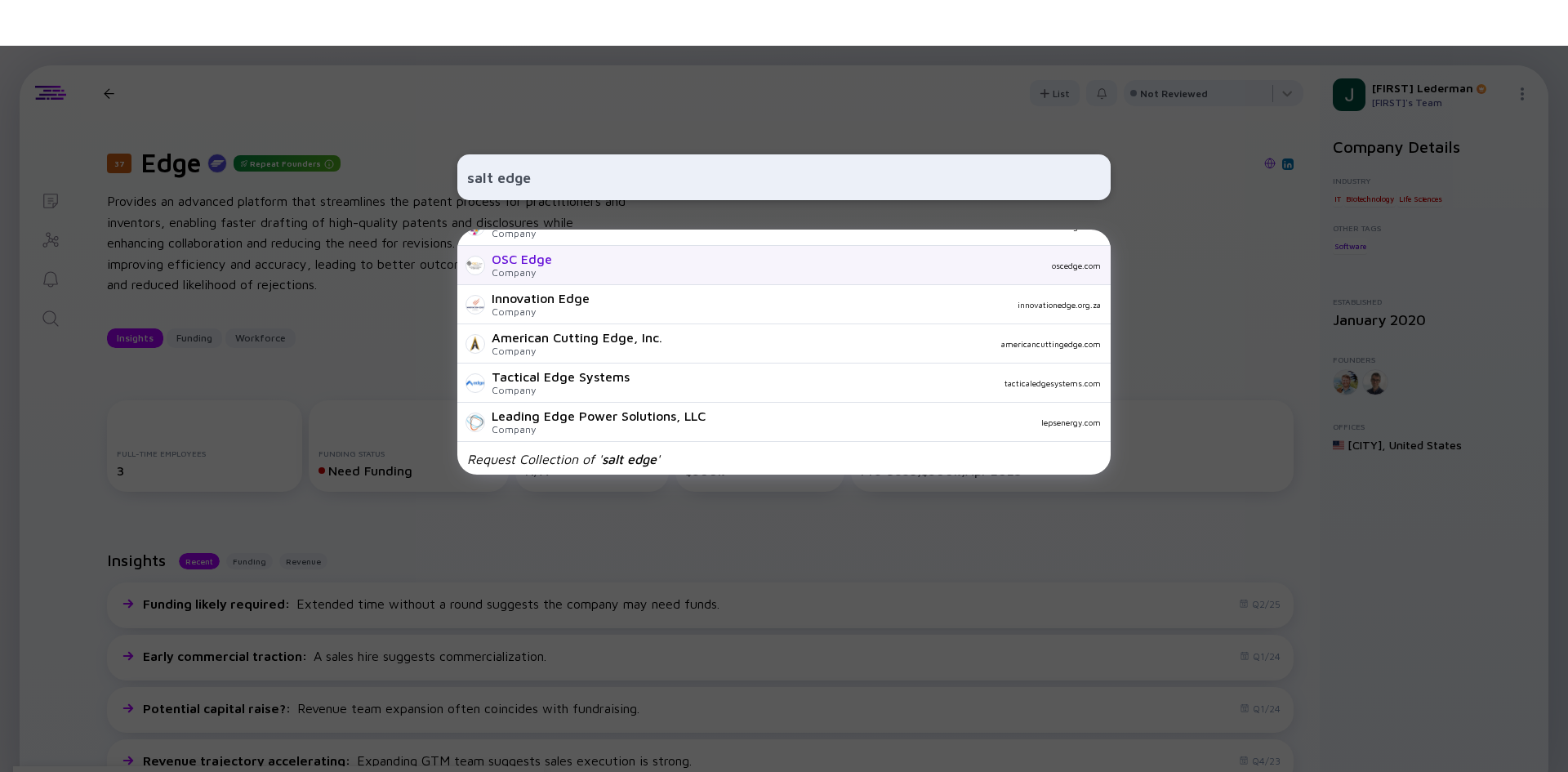 scroll, scrollTop: 574, scrollLeft: 0, axis: vertical 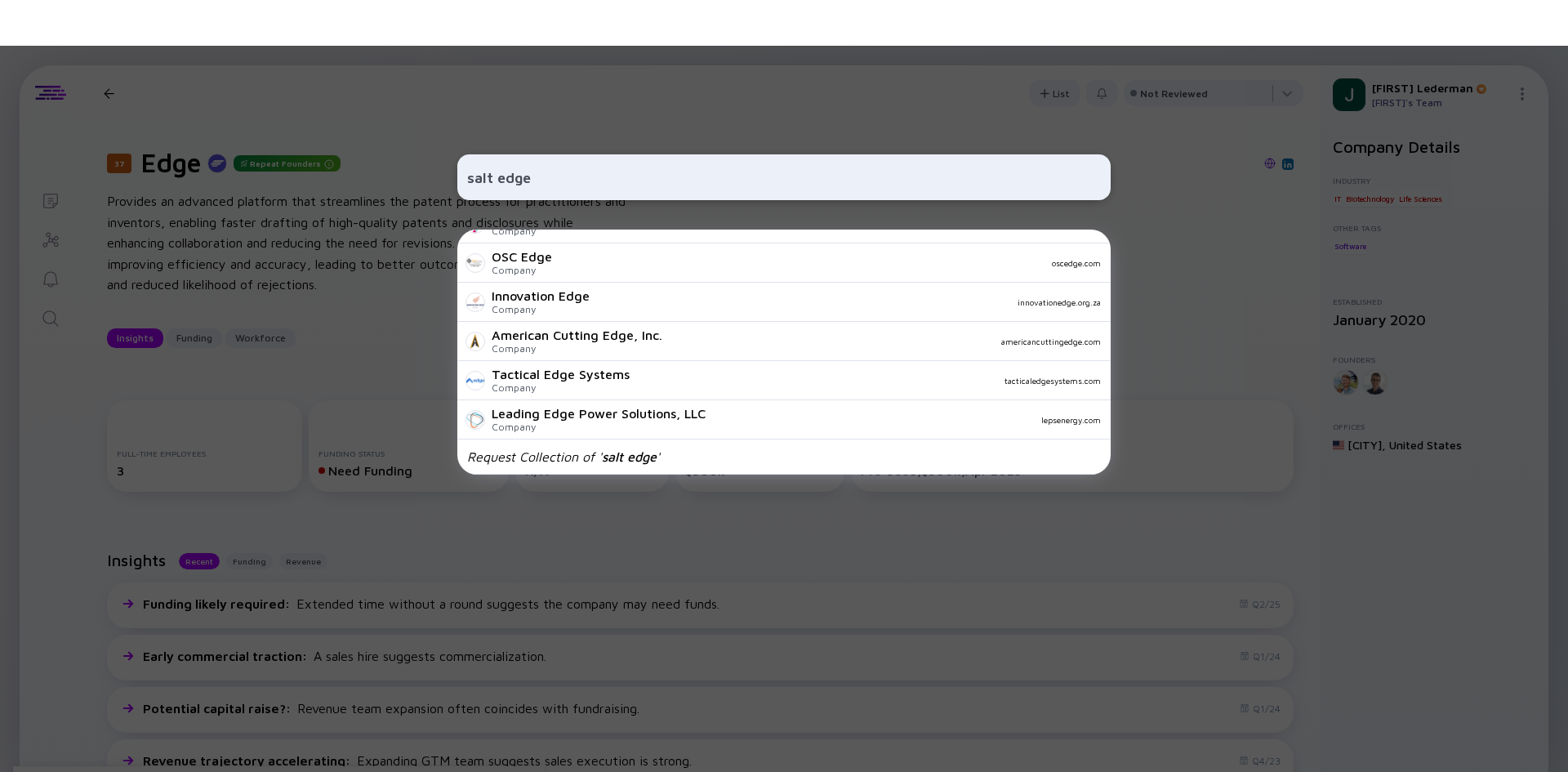 type on "salt edge" 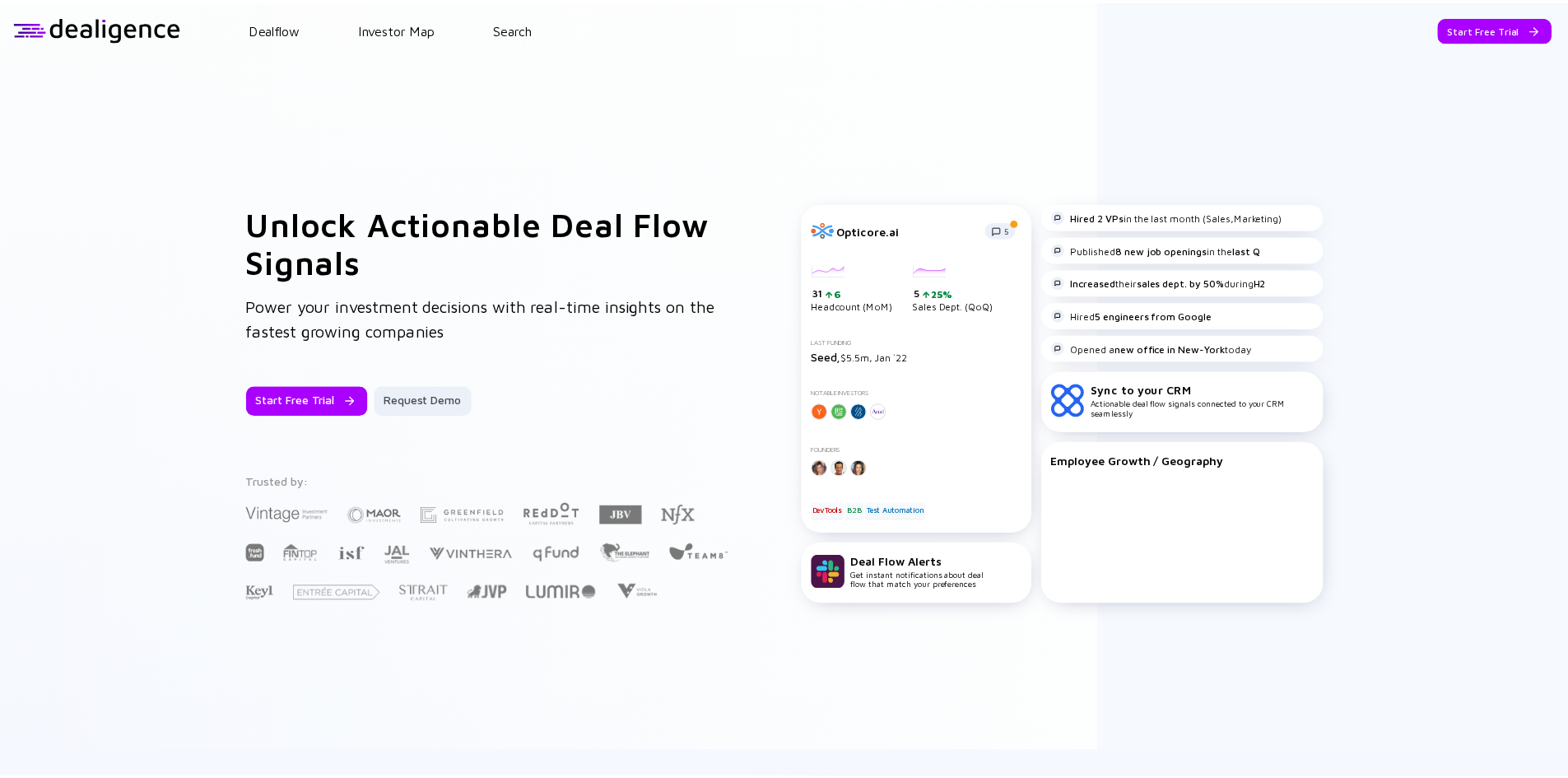 scroll, scrollTop: 0, scrollLeft: 0, axis: both 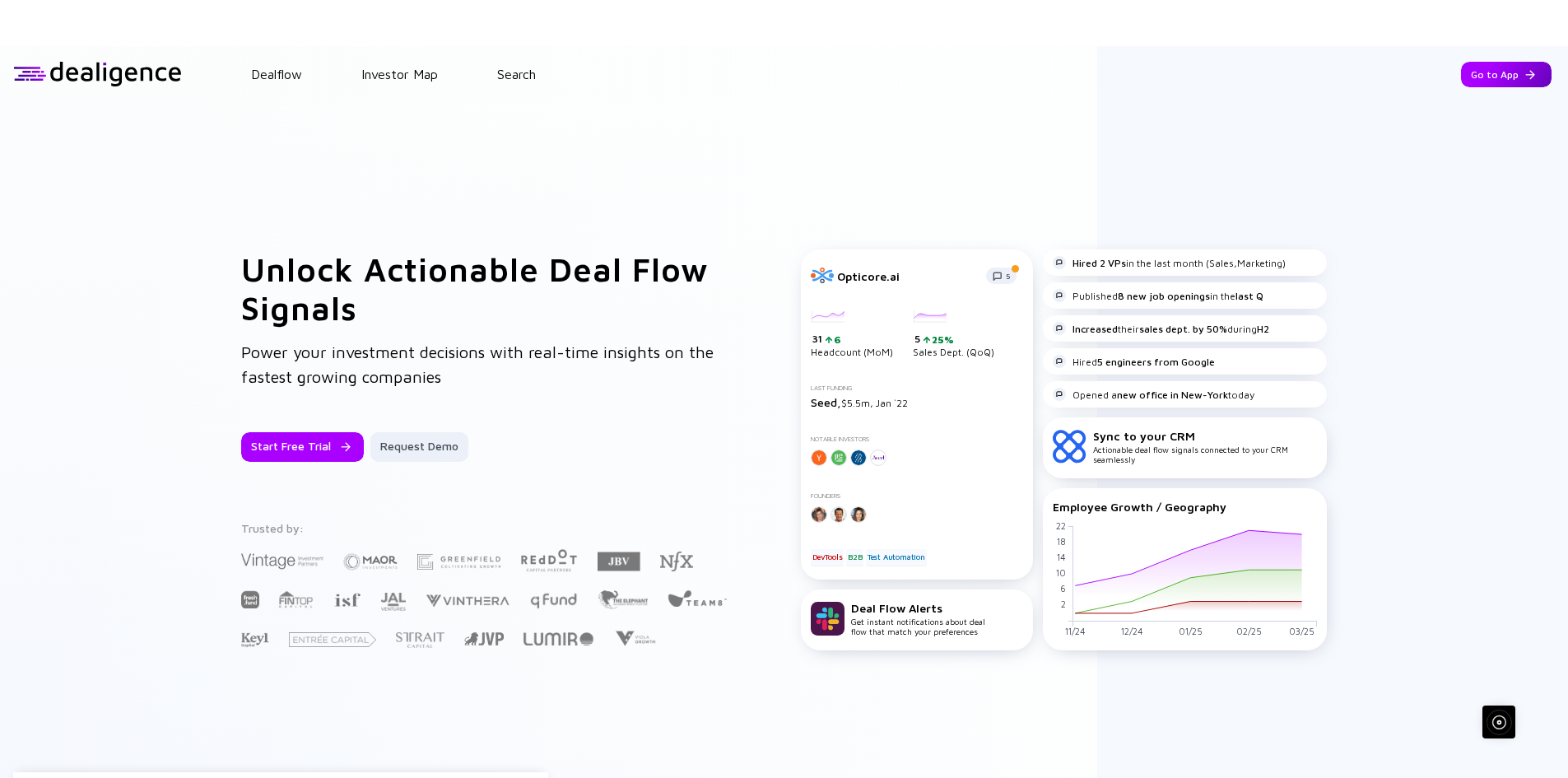 click on "Go to App" at bounding box center [1506, 74] 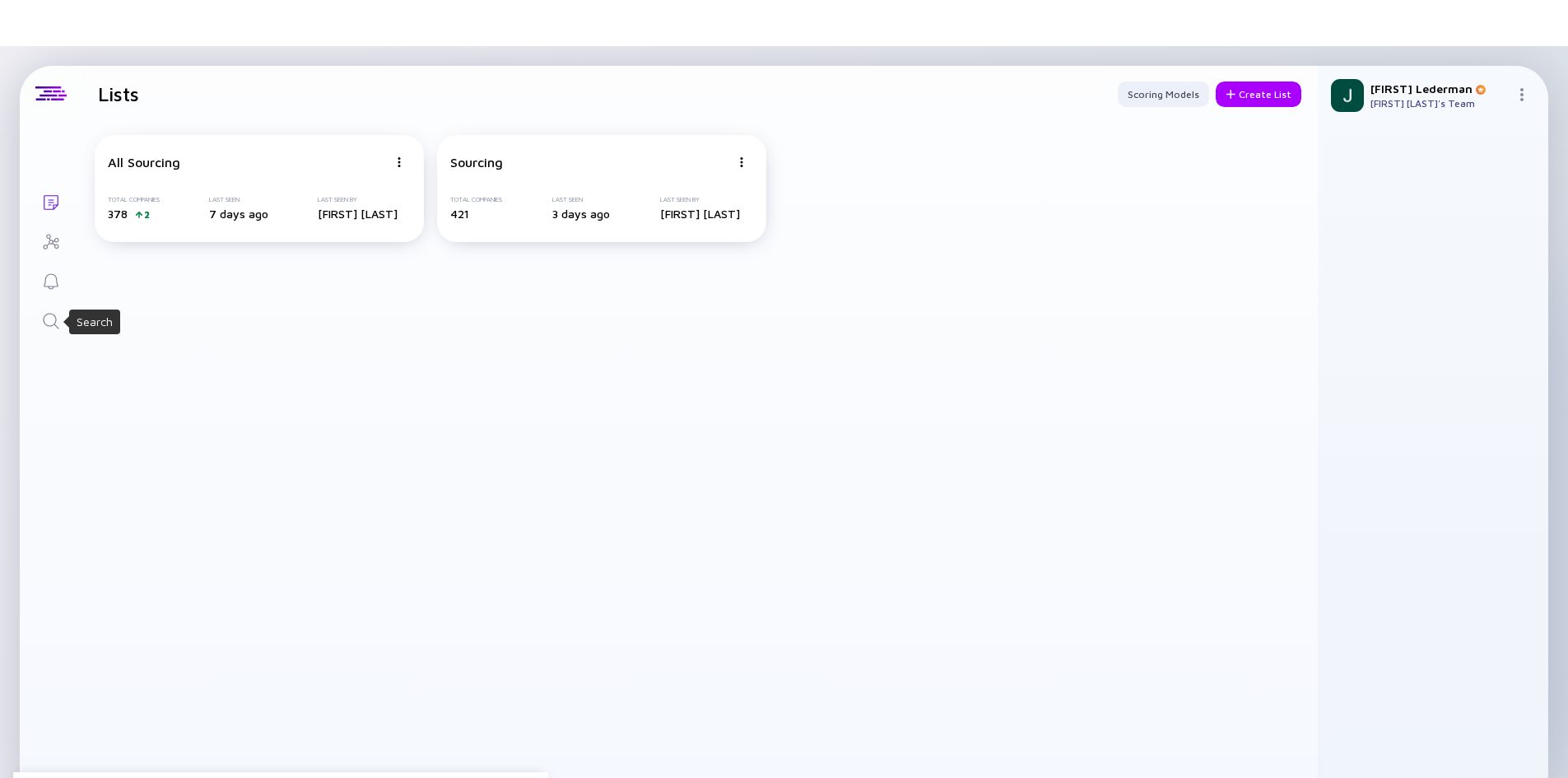 click 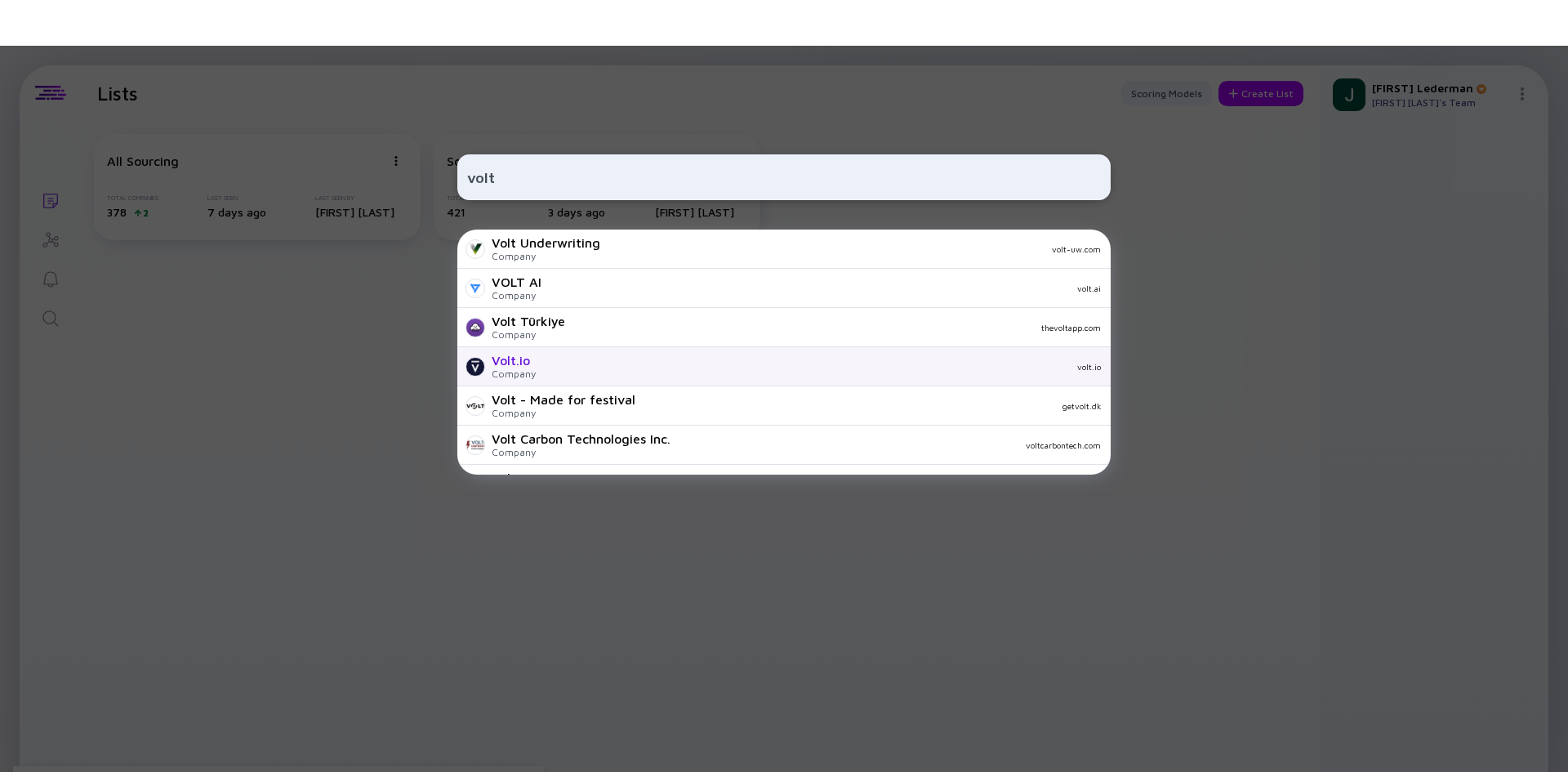 type on "volt" 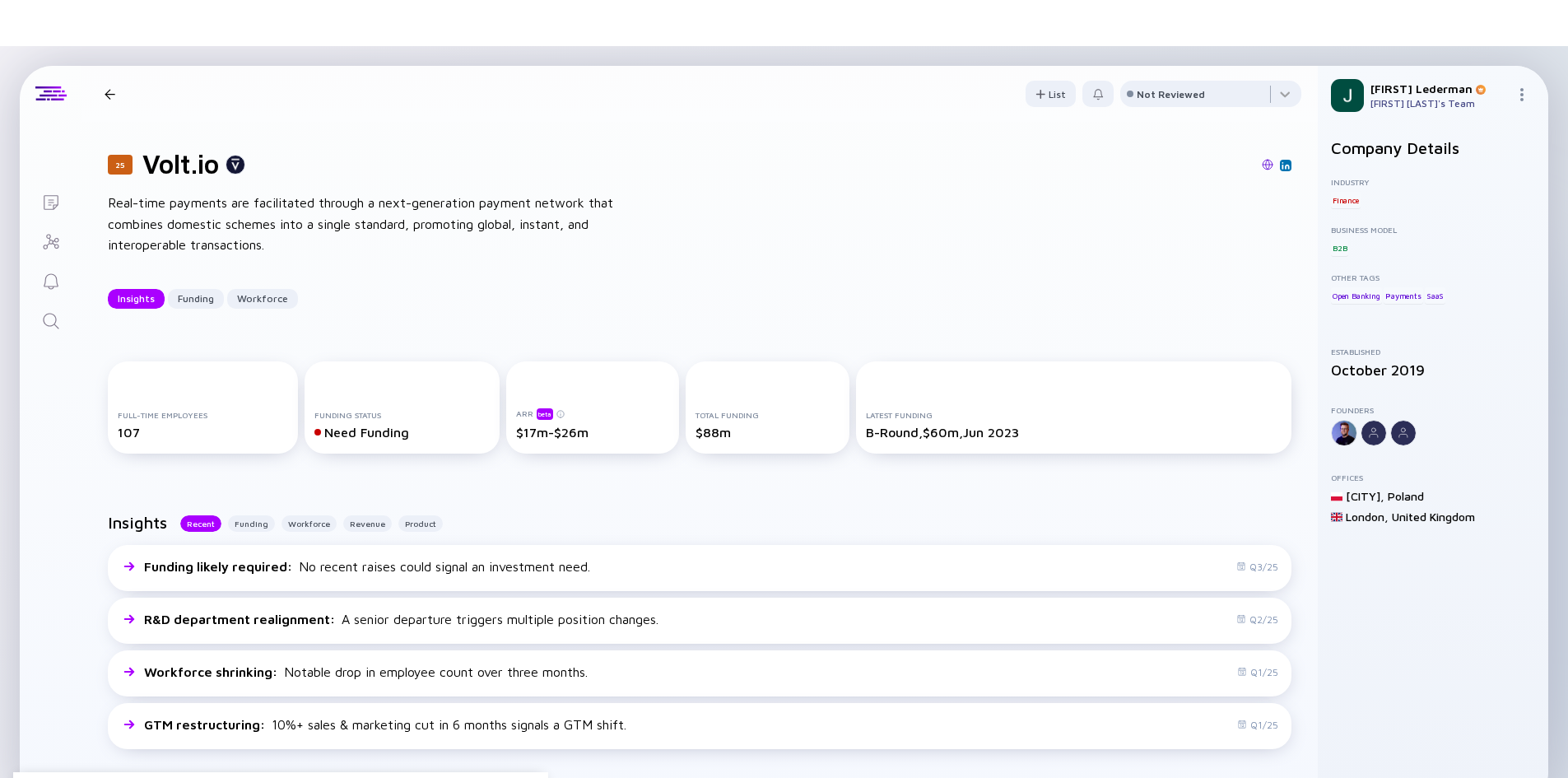 click on "25 Volt.io Real-time payments are facilitated through a next-generation payment network that combines domestic schemes into a single standard, promoting global, instant, and interoperable transactions. Insights Funding Workforce" at bounding box center [700, 228] 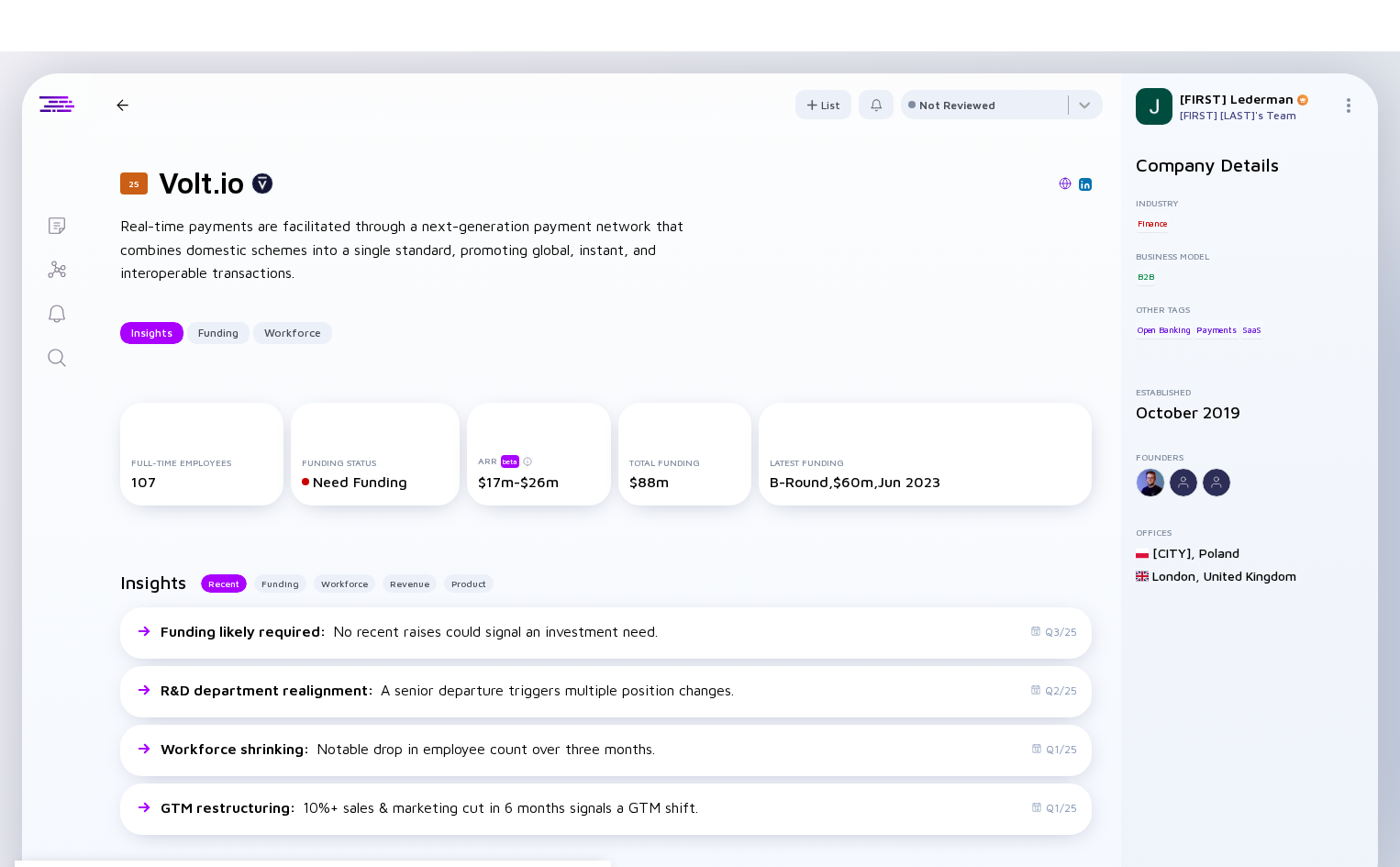 click at bounding box center [57, 359] 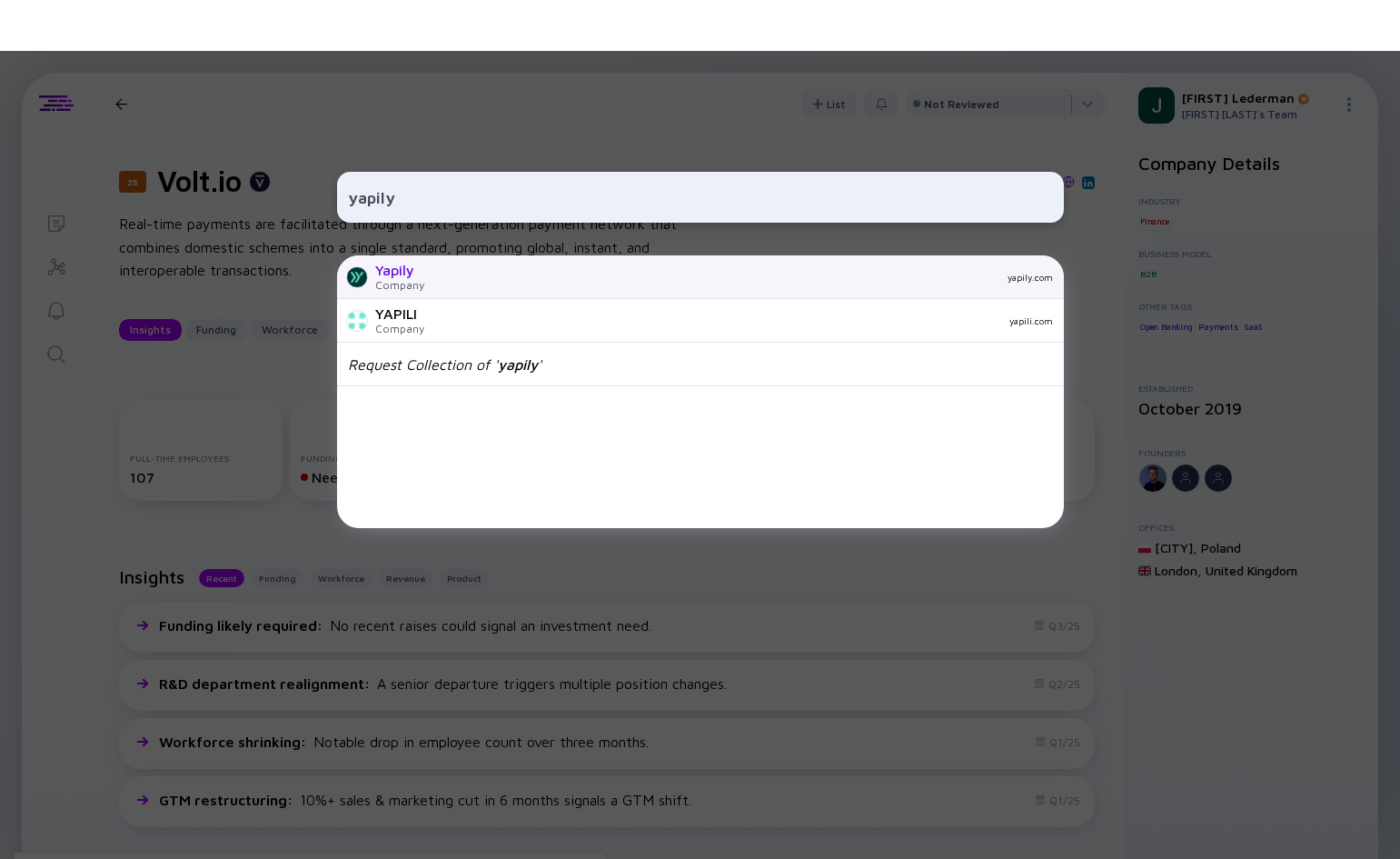 type on "yapily" 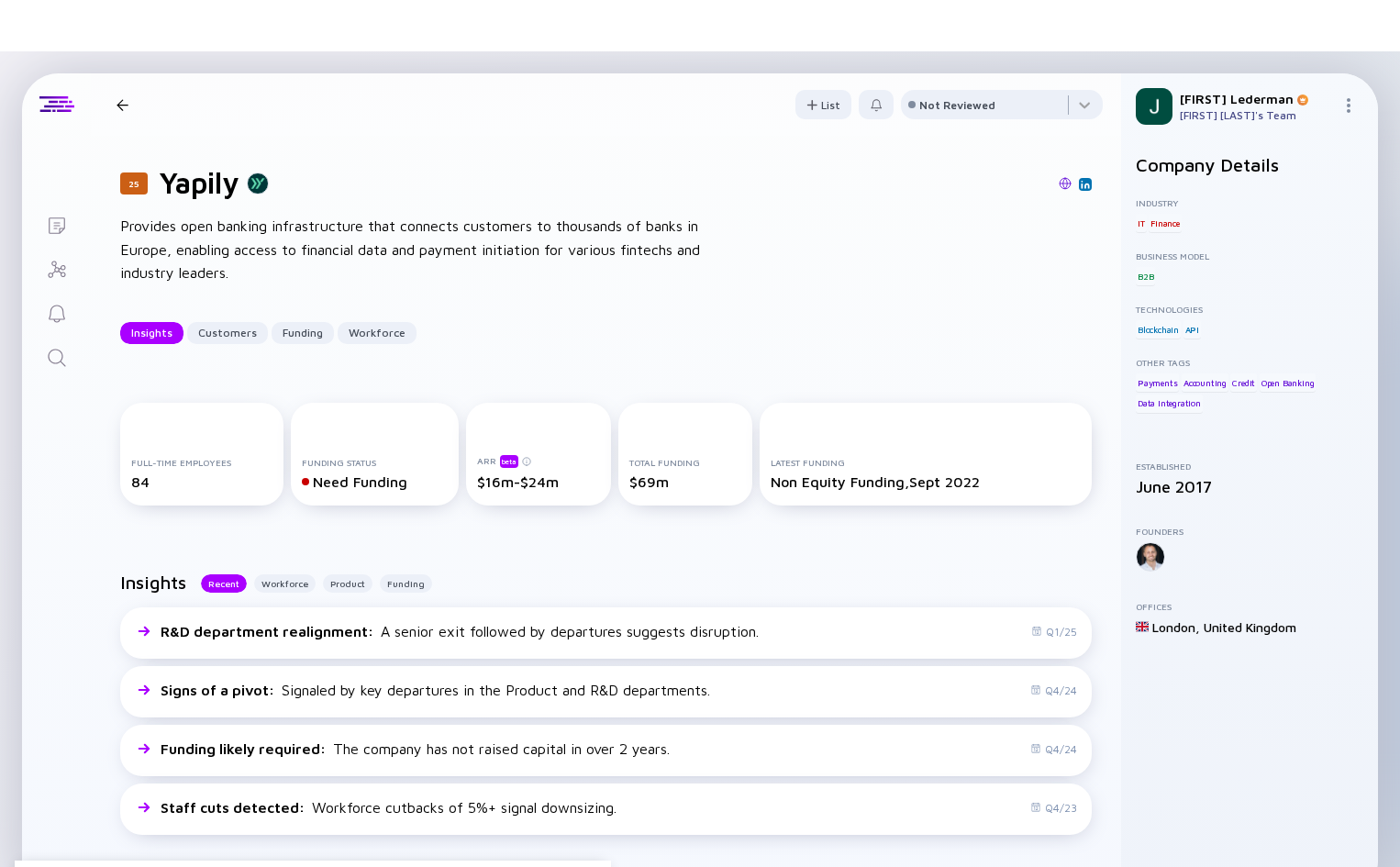 click 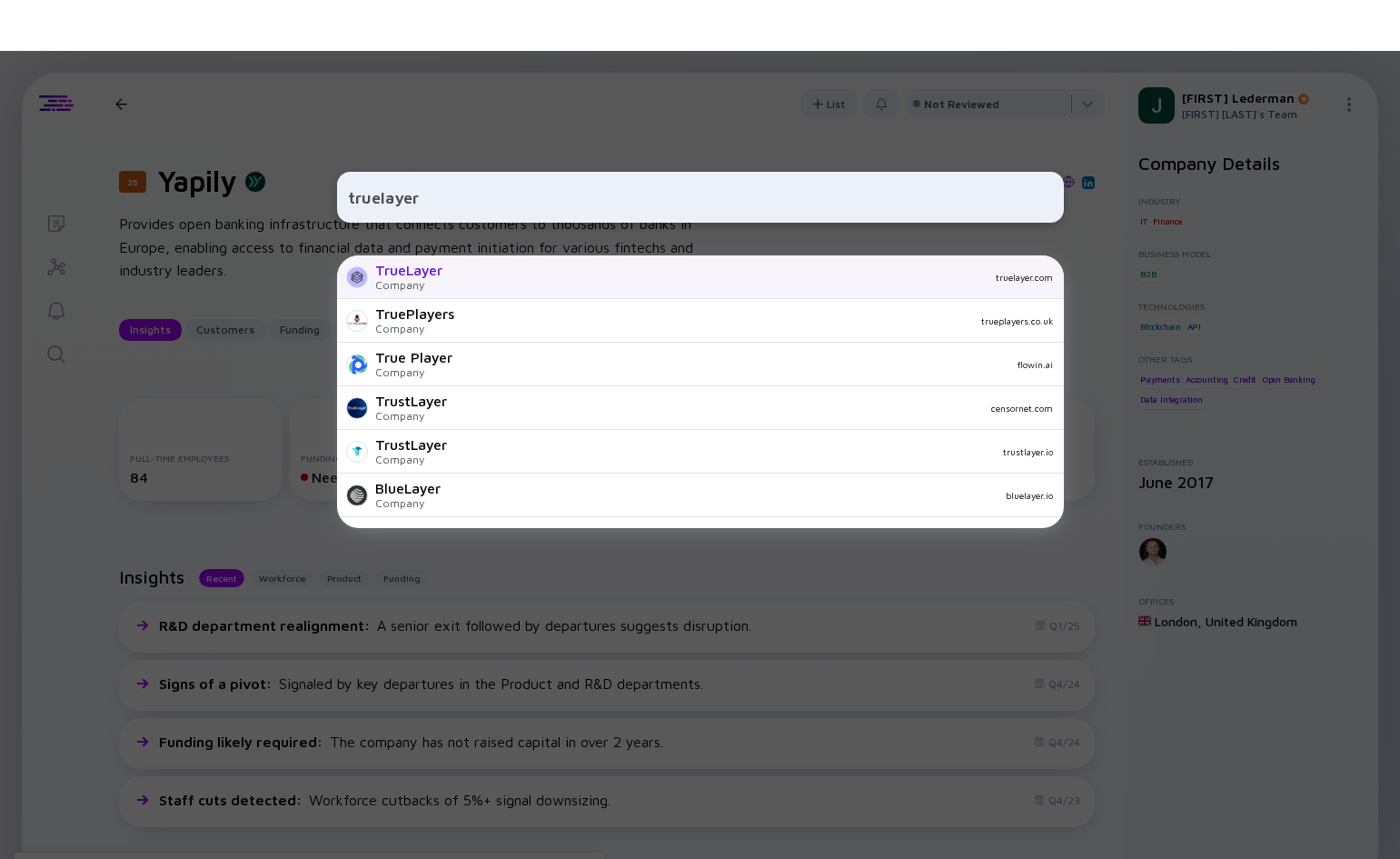 type on "truelayer" 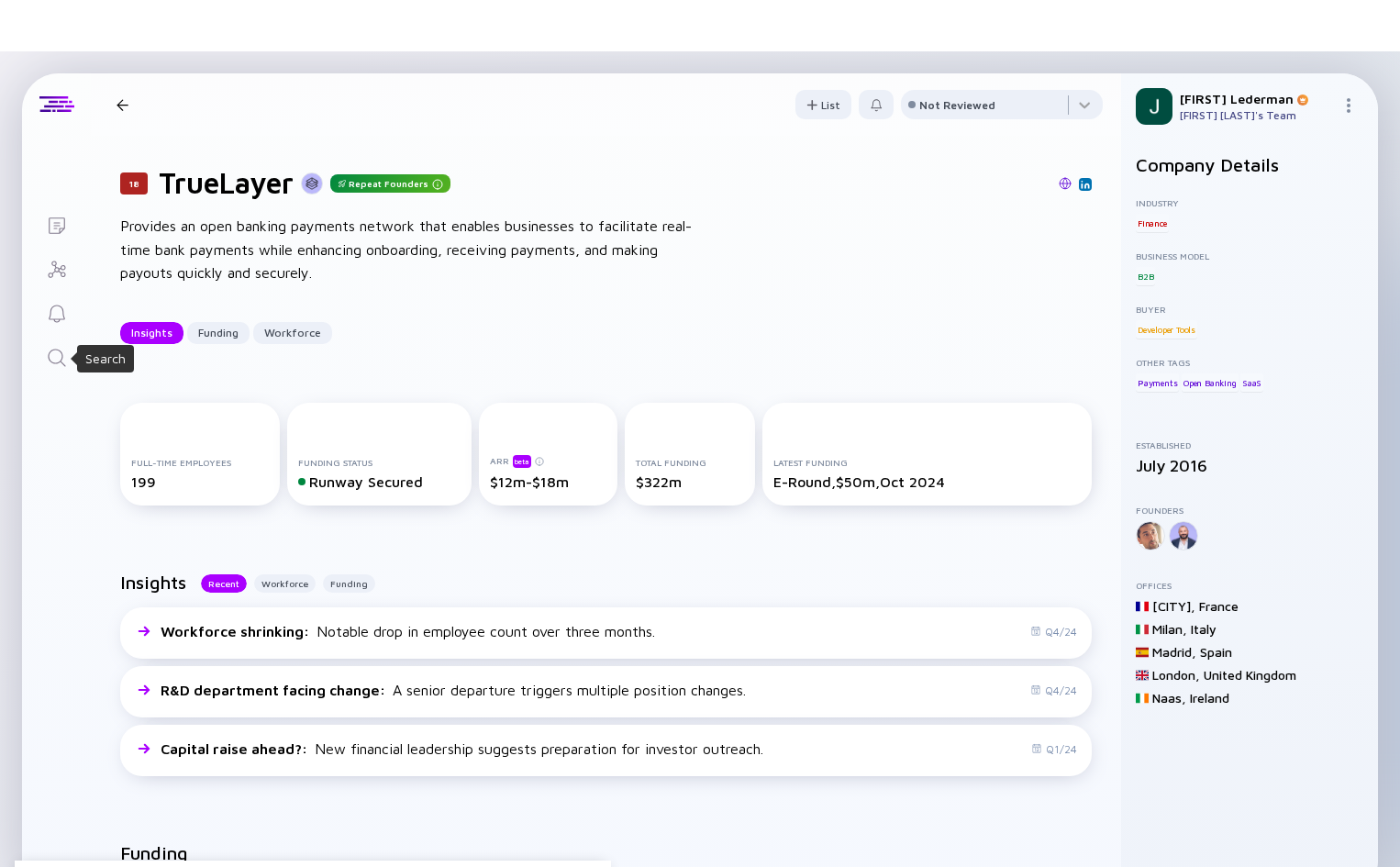 click 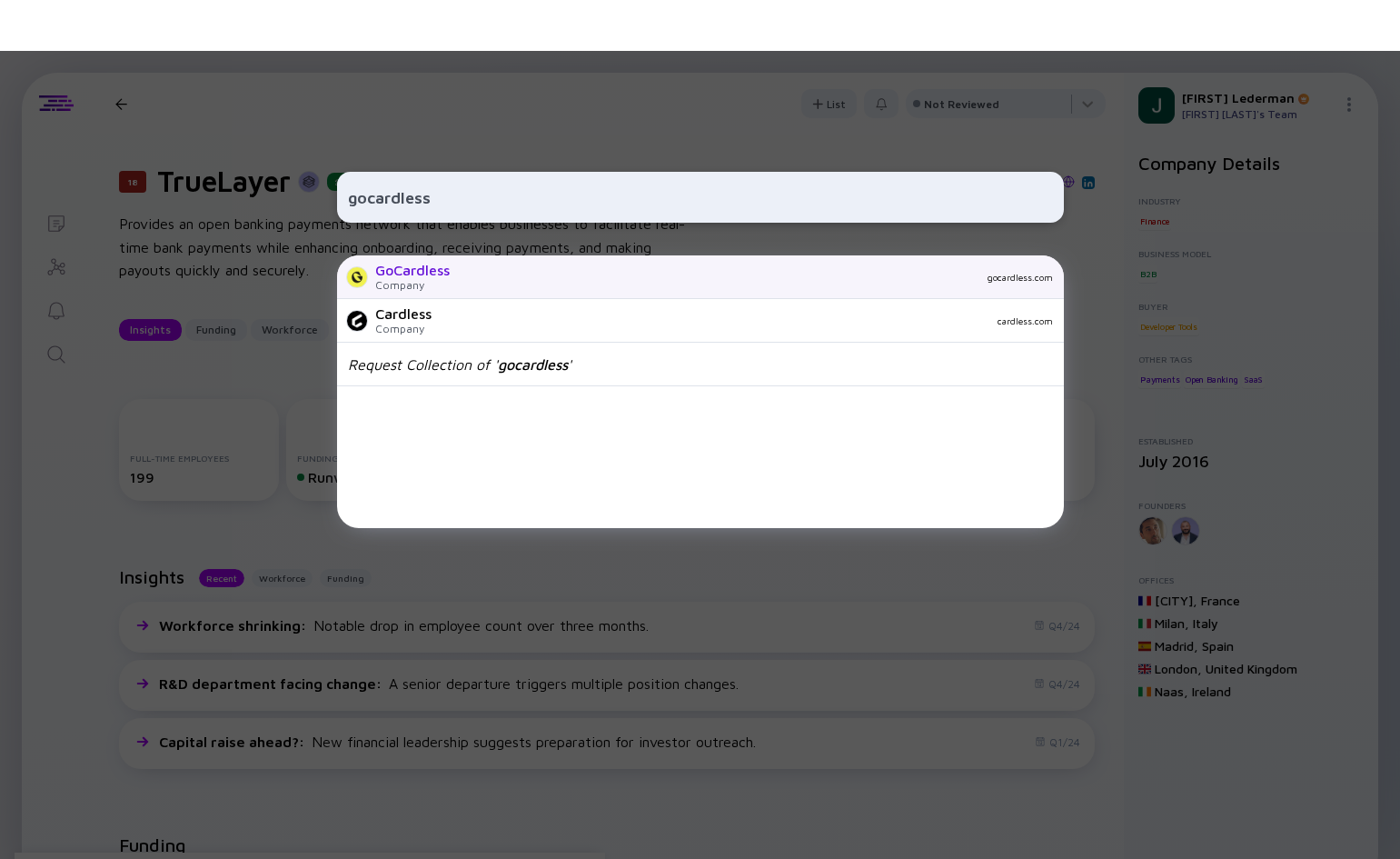 type on "gocardless" 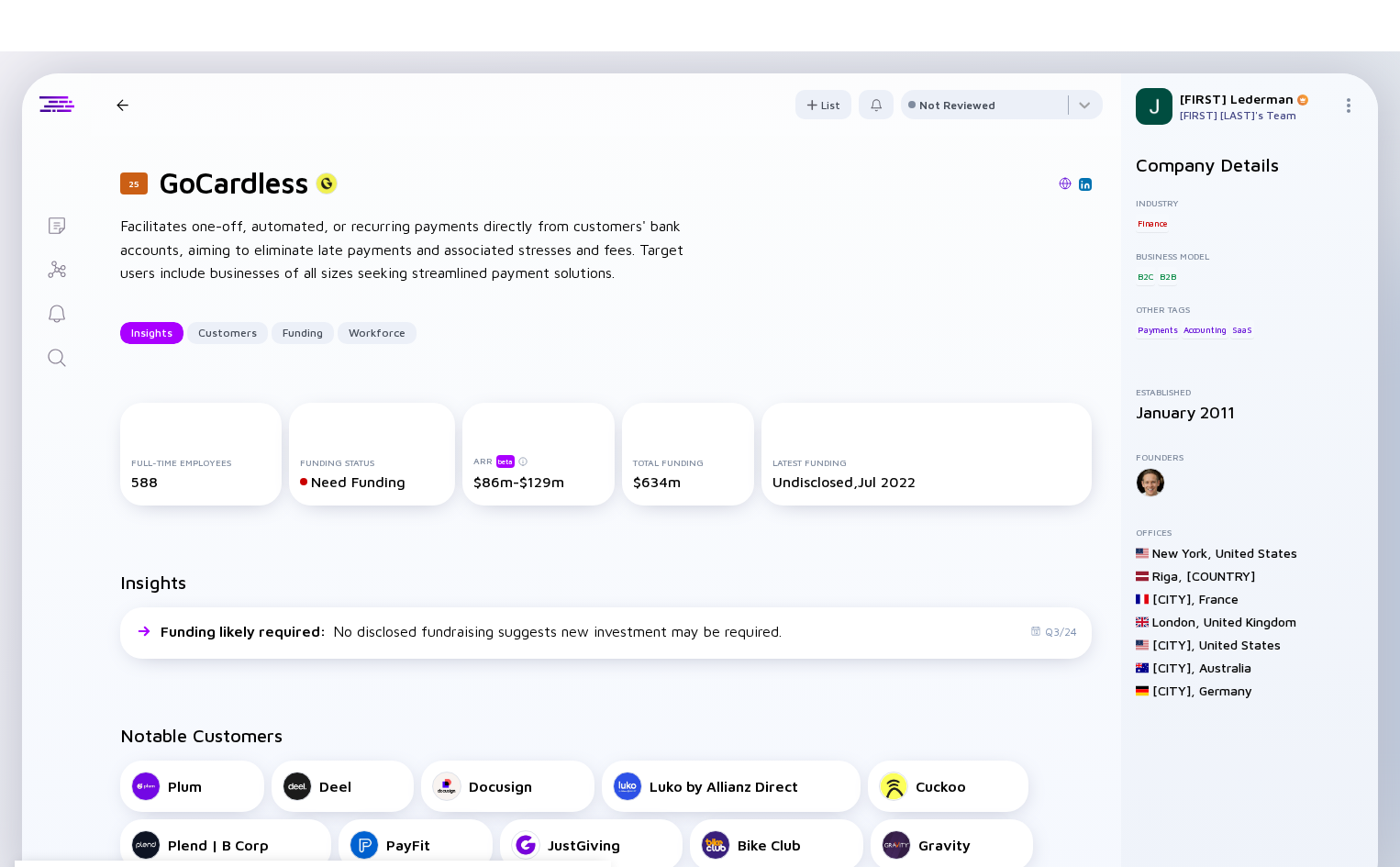 click 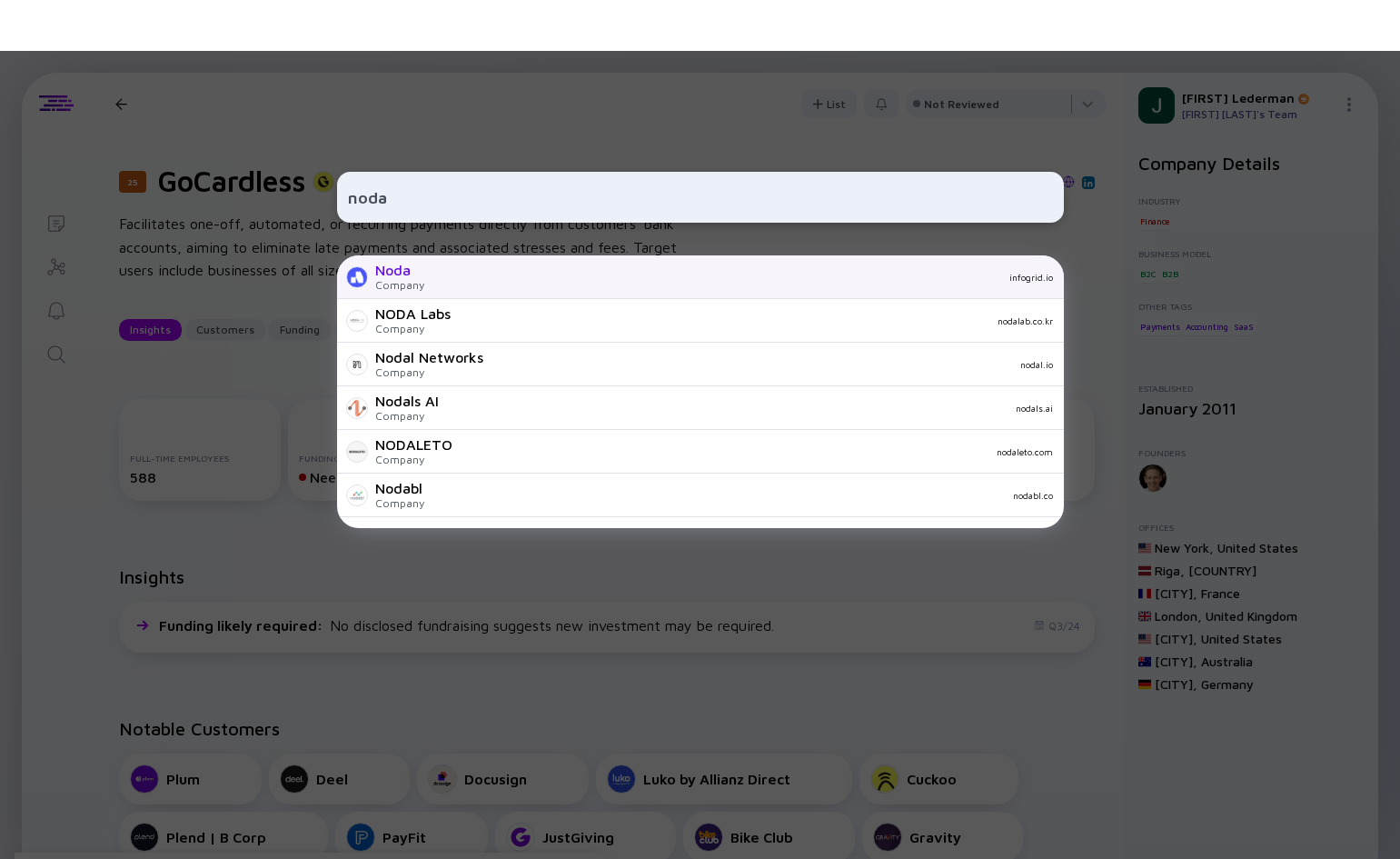 type on "noda" 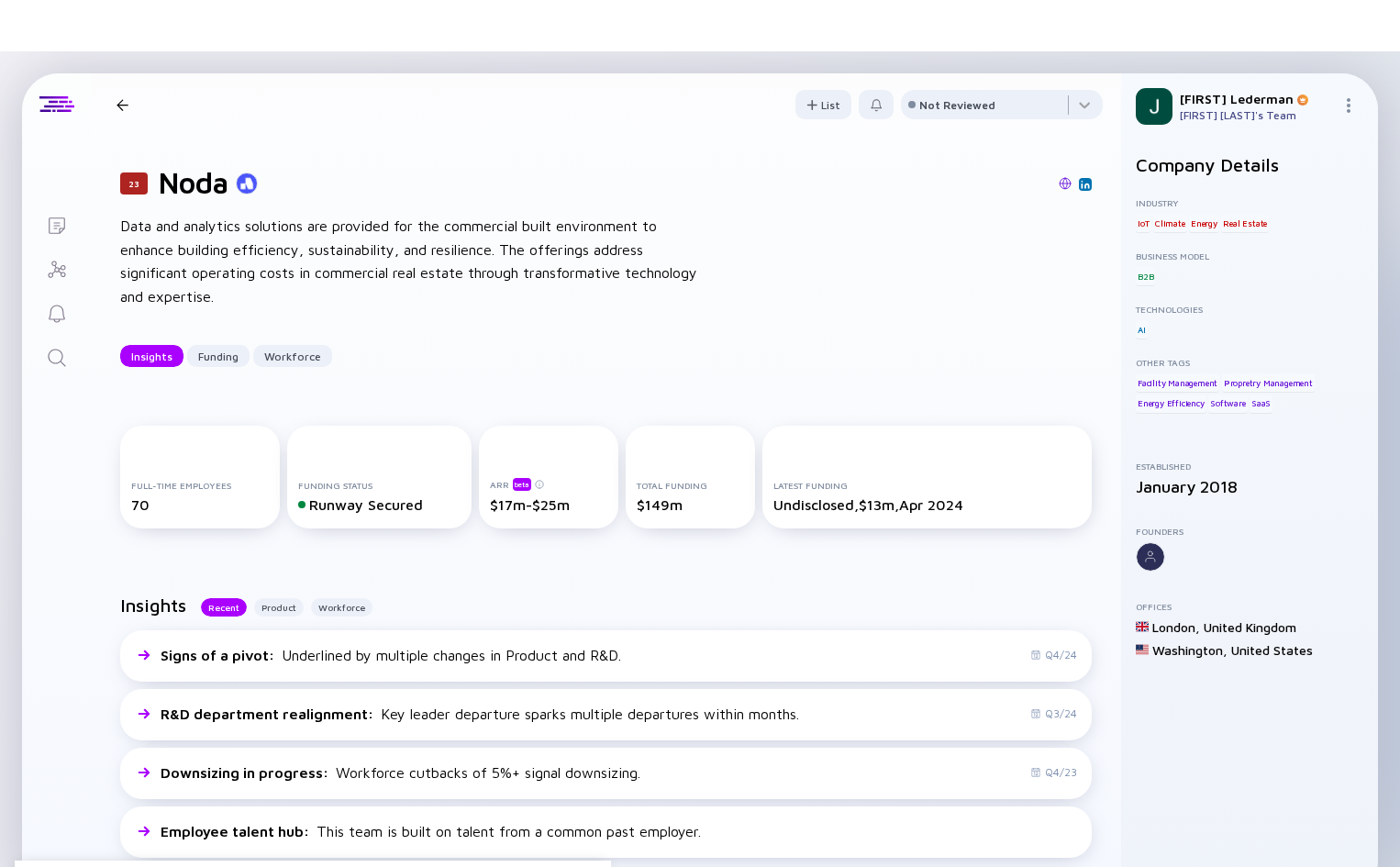 click 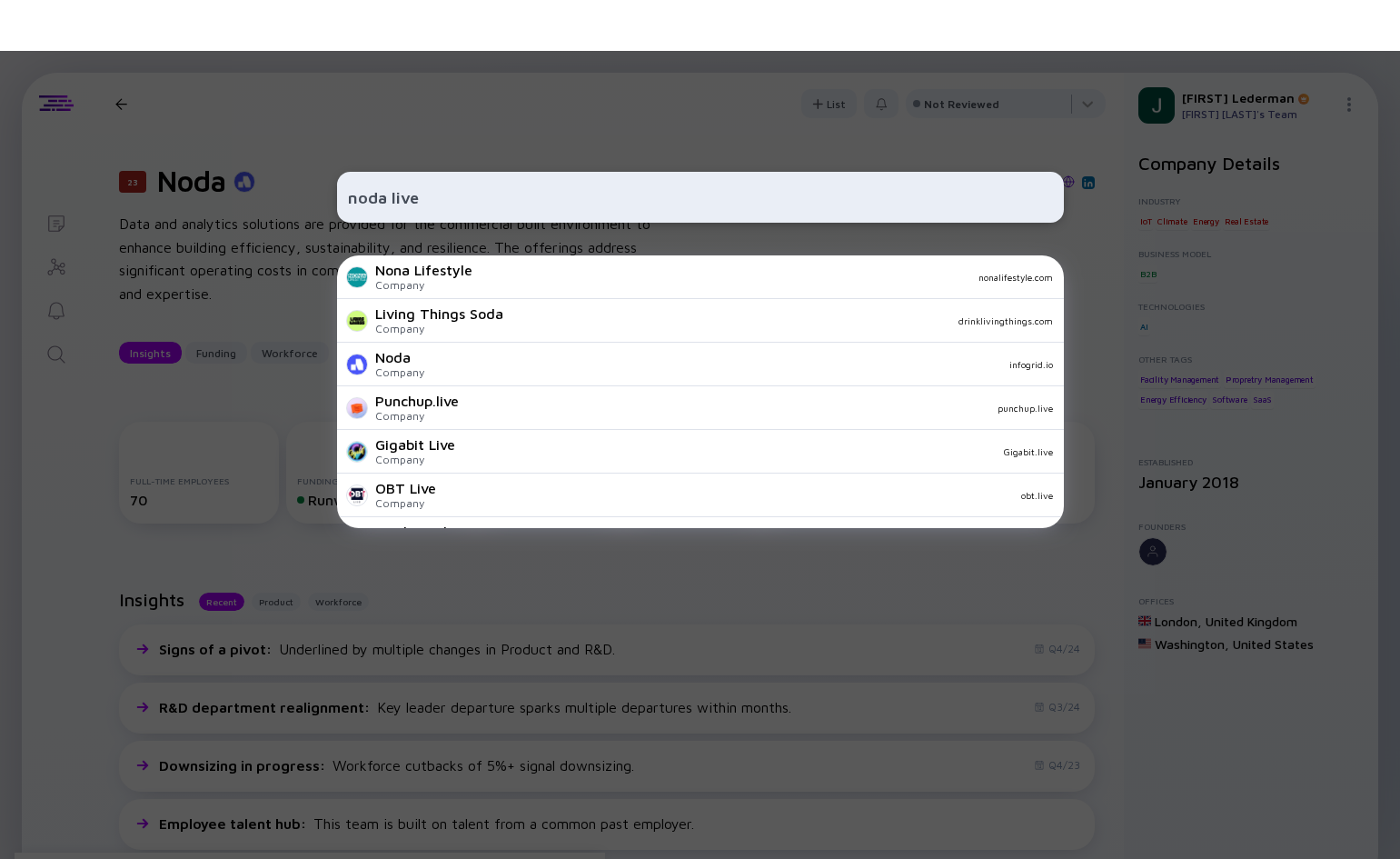 click on "noda live" at bounding box center [700, 197] 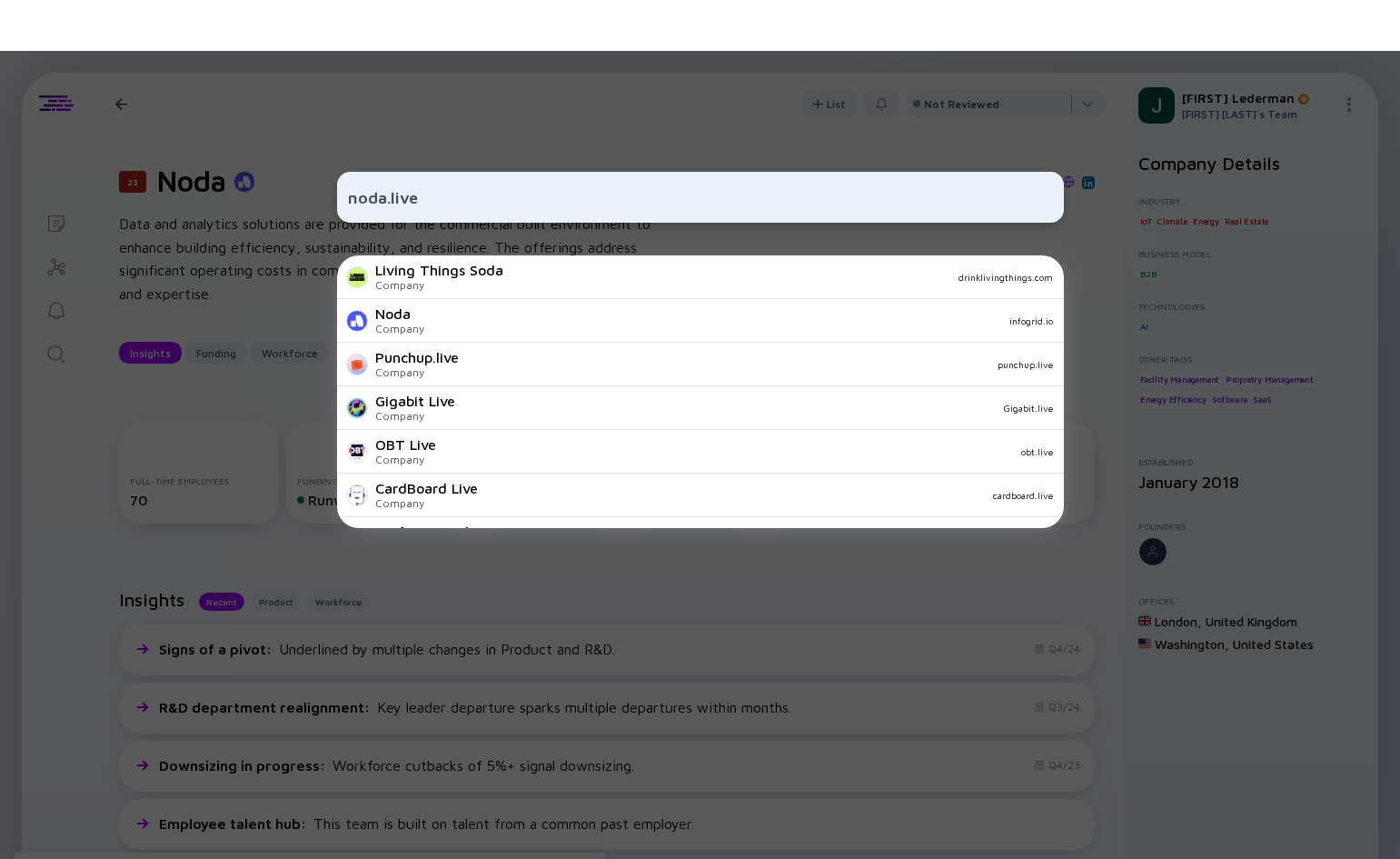 type on "noda.live" 